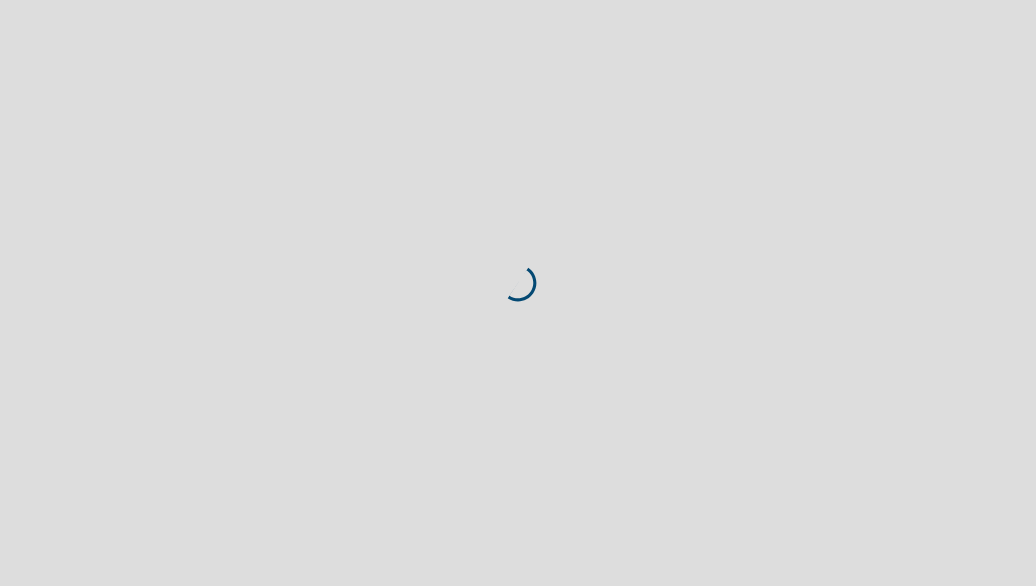 scroll, scrollTop: 0, scrollLeft: 0, axis: both 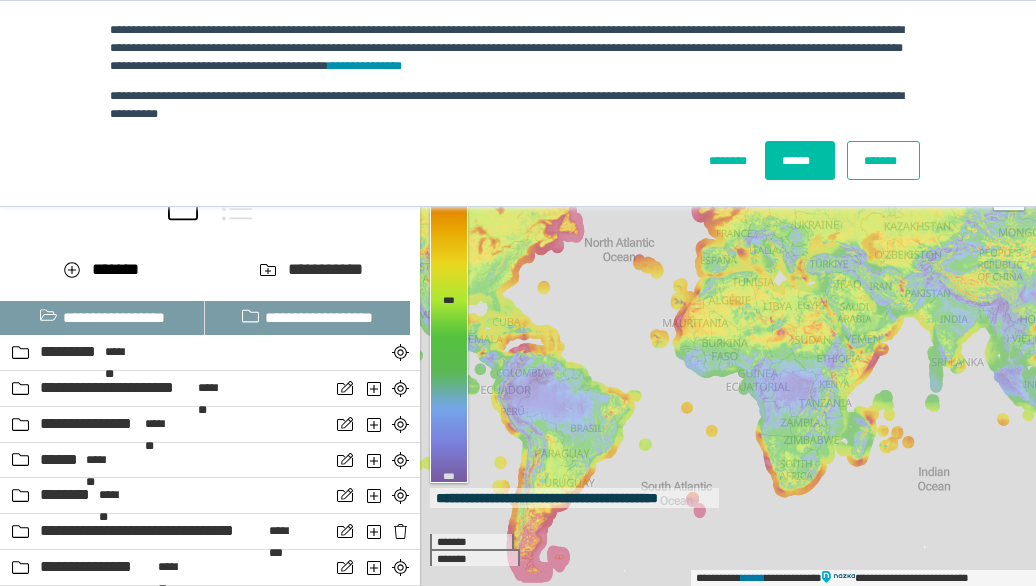 click on "*******" at bounding box center [883, 160] 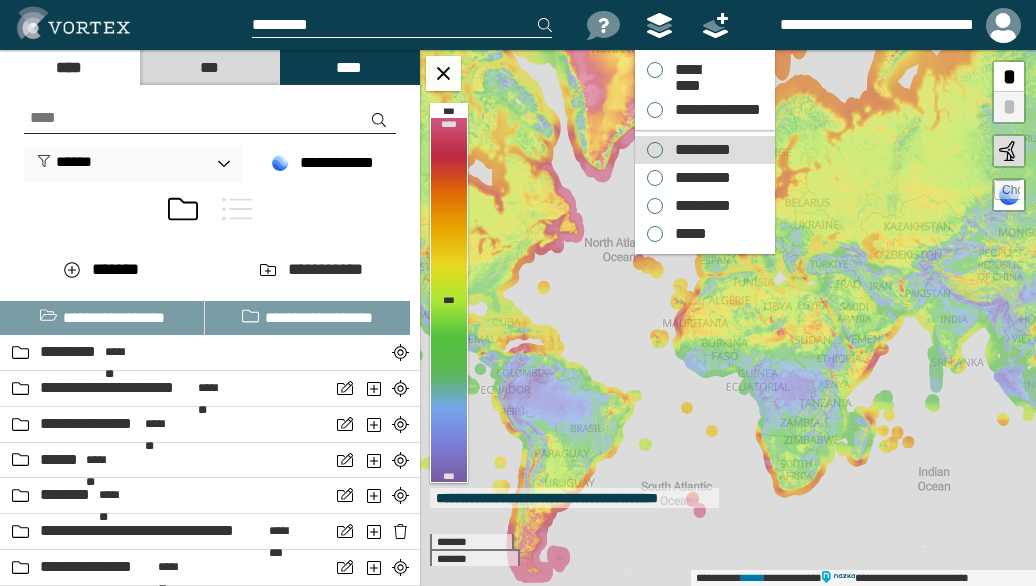 click on "*********" at bounding box center [698, 150] 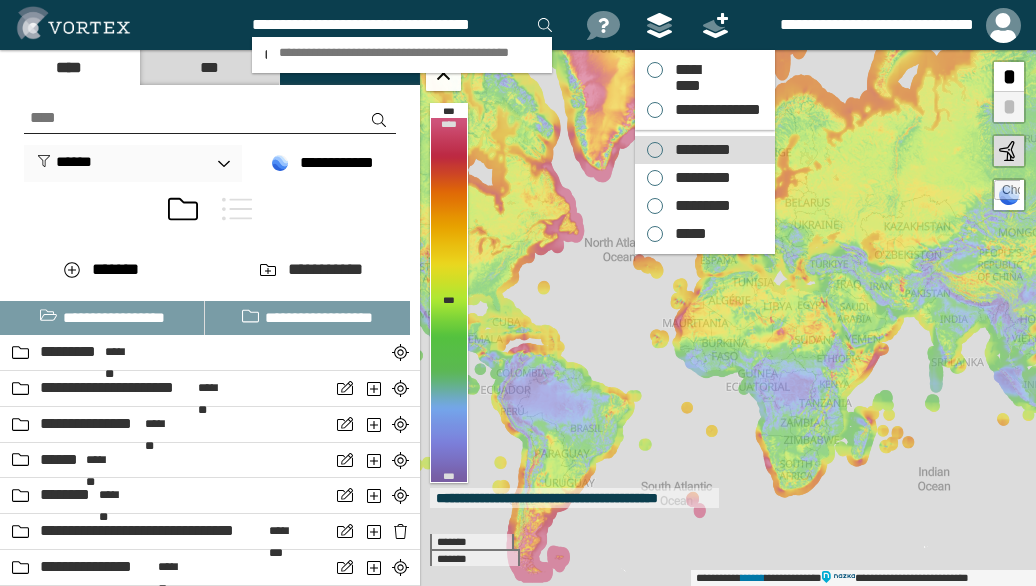 scroll, scrollTop: 0, scrollLeft: 13, axis: horizontal 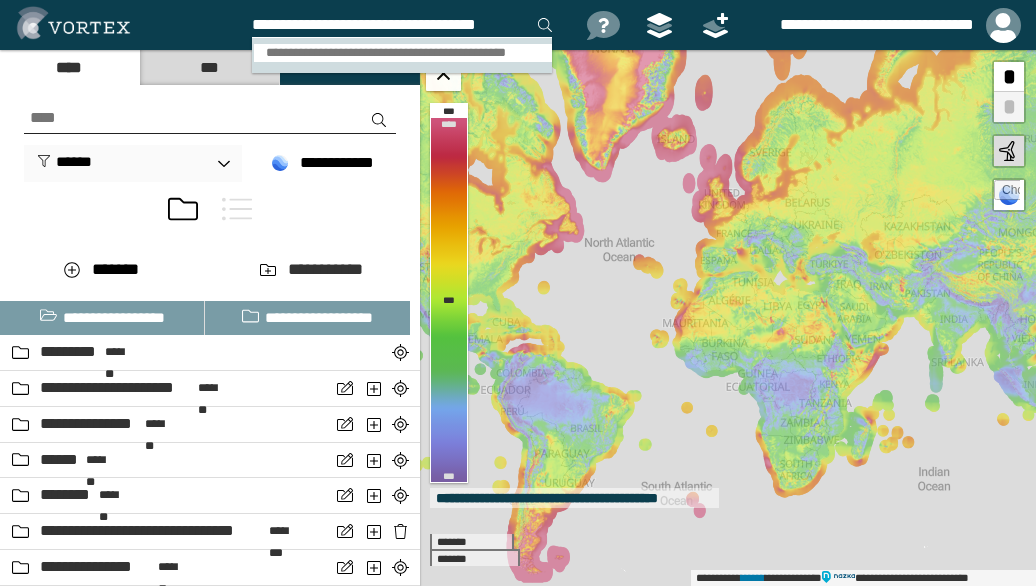 type on "**********" 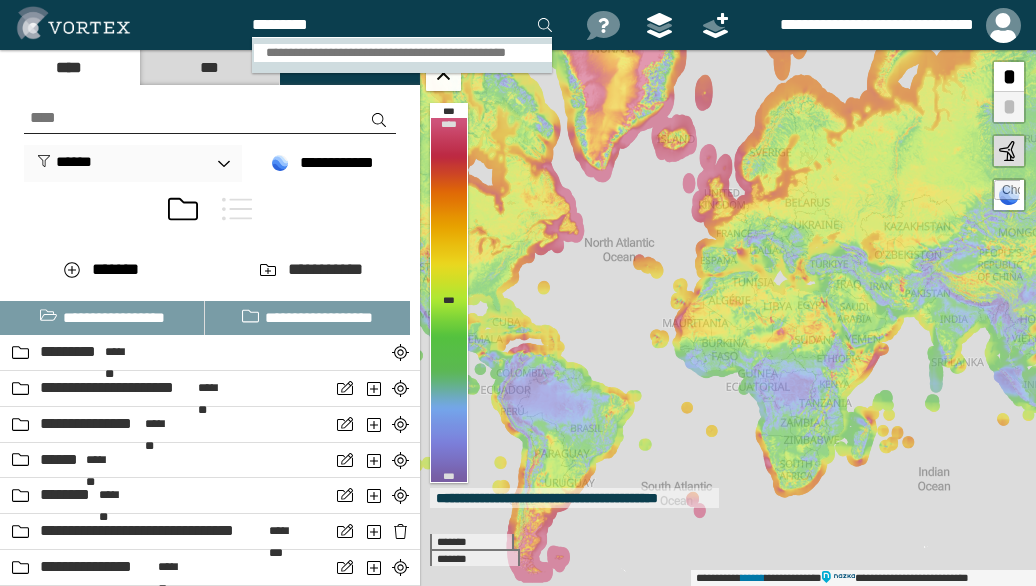 scroll, scrollTop: 0, scrollLeft: 0, axis: both 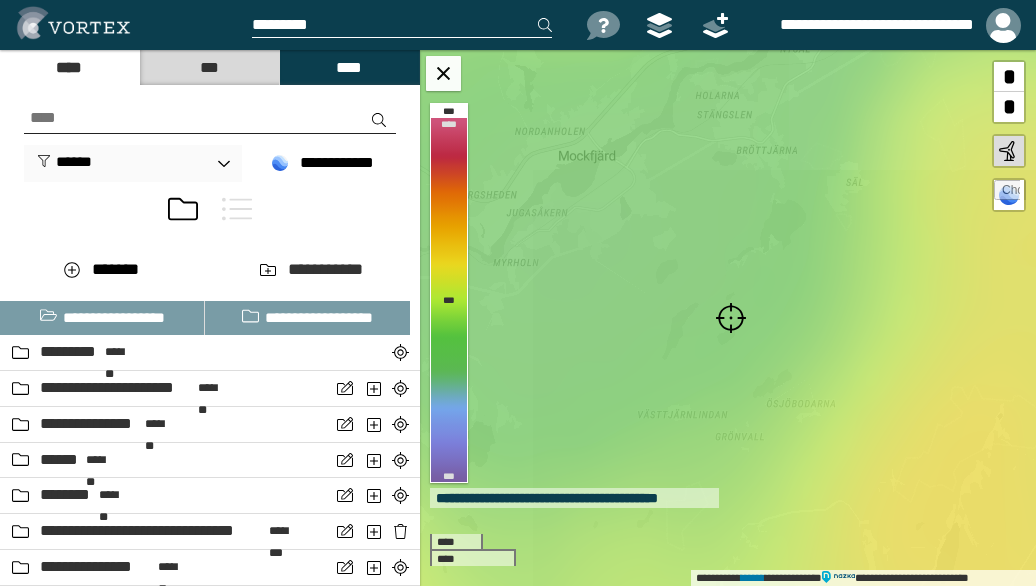 click at bounding box center [731, 318] 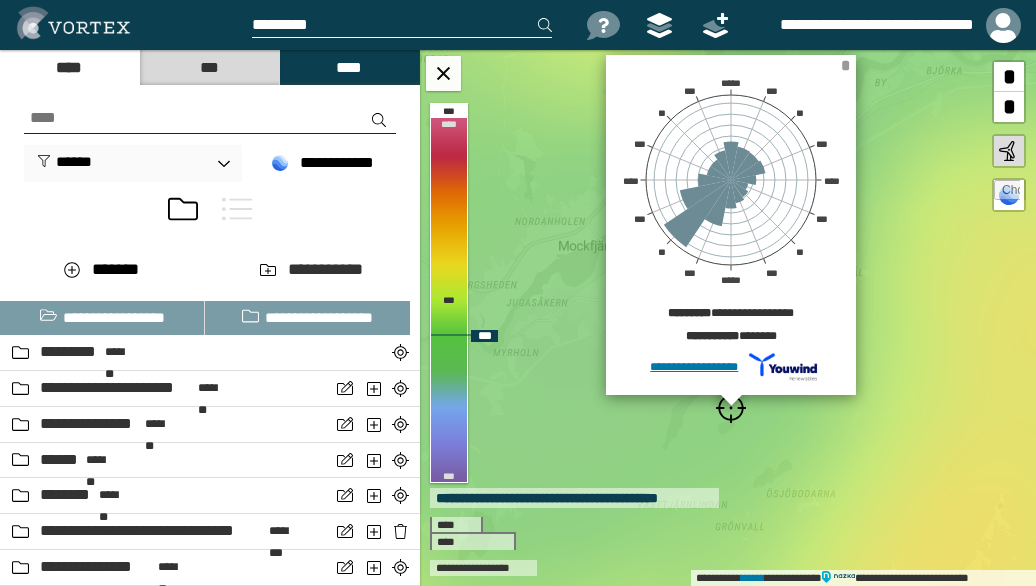 click on "*" at bounding box center (845, 65) 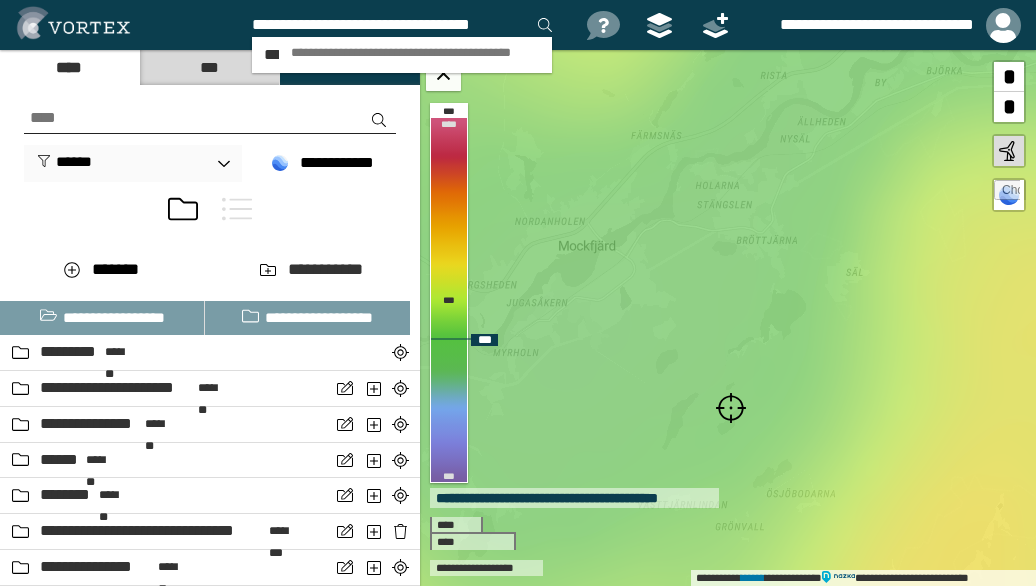 scroll, scrollTop: 0, scrollLeft: 5, axis: horizontal 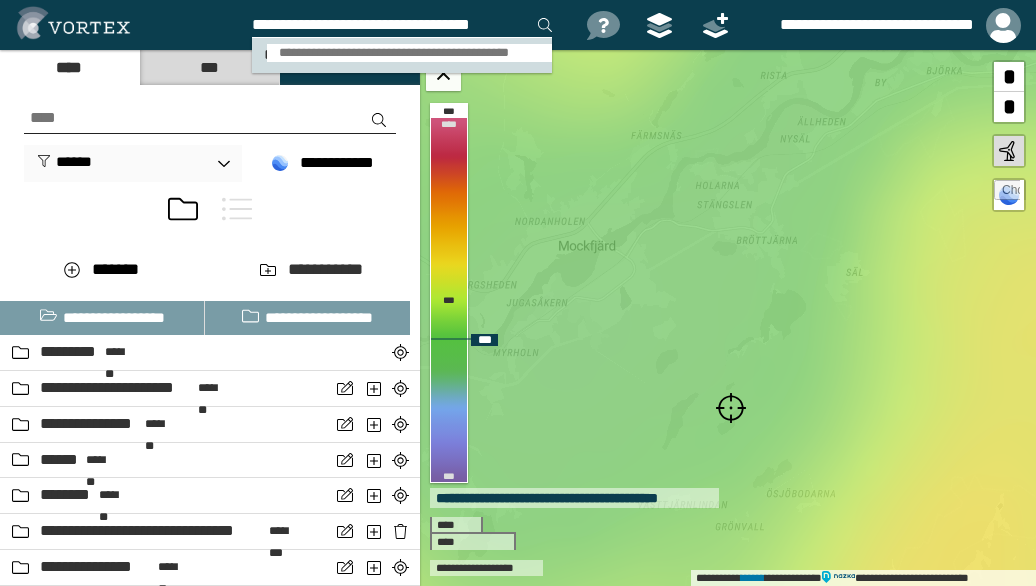type on "**********" 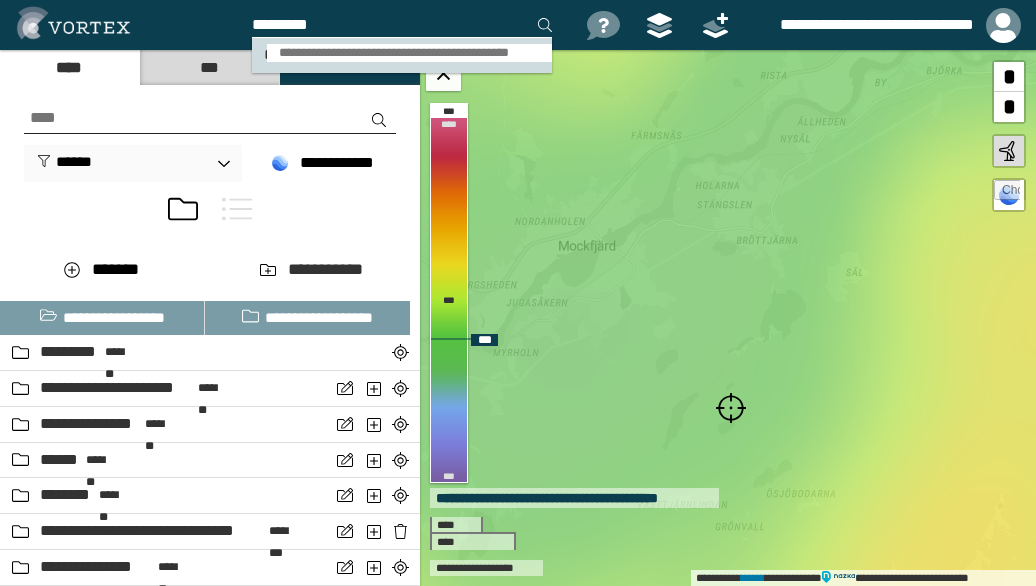 scroll, scrollTop: 0, scrollLeft: 0, axis: both 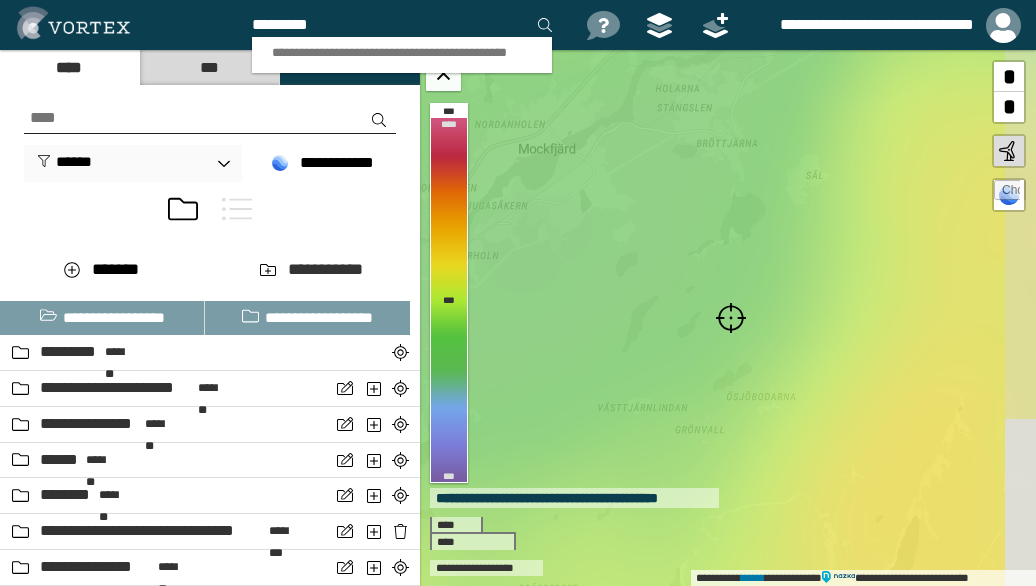 click at bounding box center (731, 318) 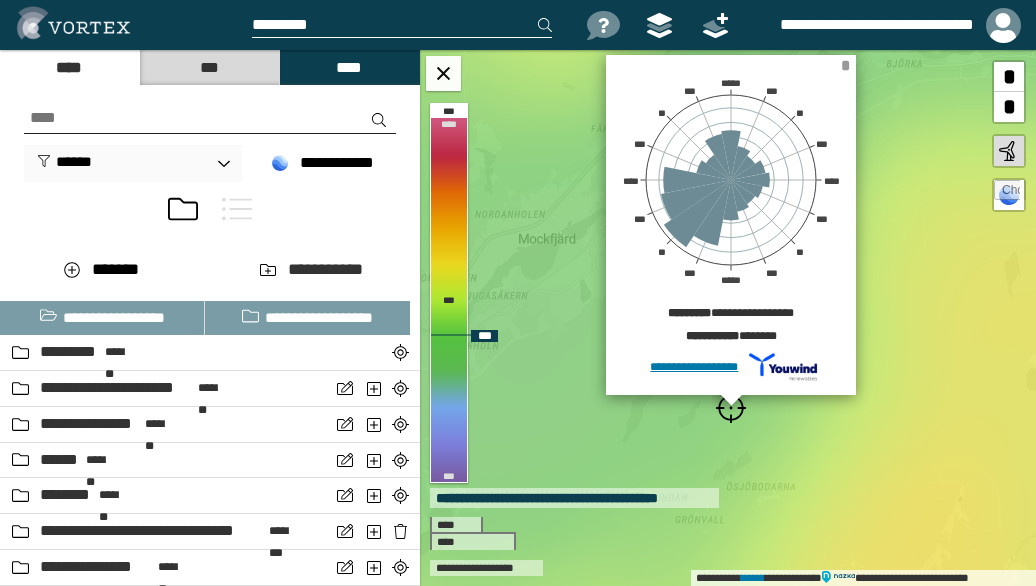 click on "*" at bounding box center (845, 65) 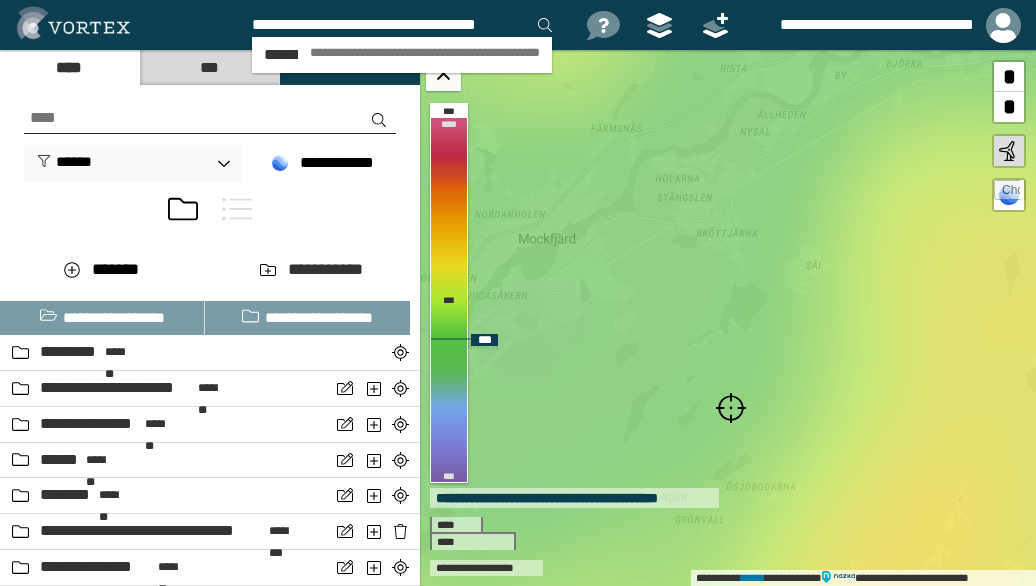 scroll, scrollTop: 0, scrollLeft: 13, axis: horizontal 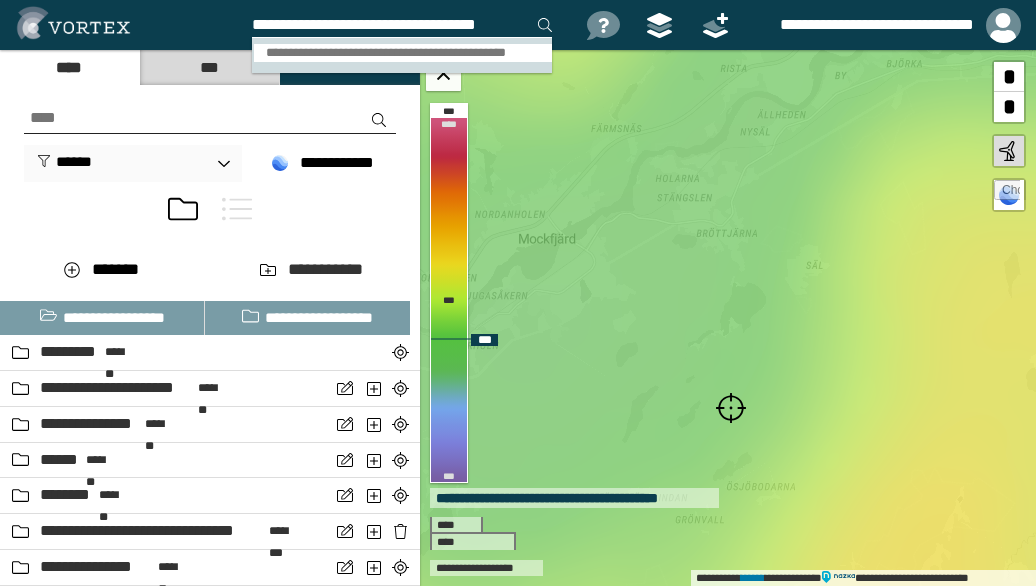 type on "**********" 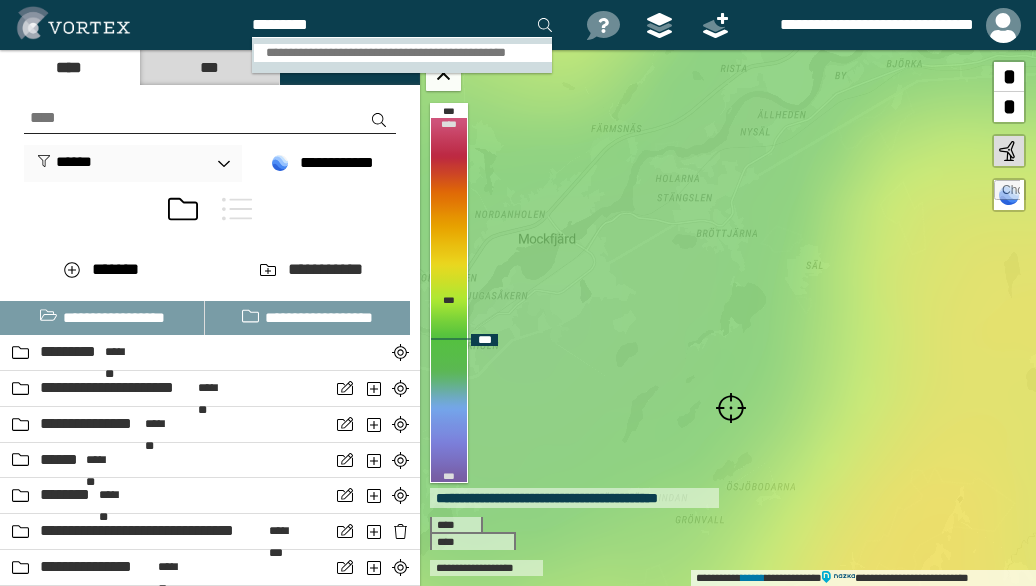 scroll, scrollTop: 0, scrollLeft: 0, axis: both 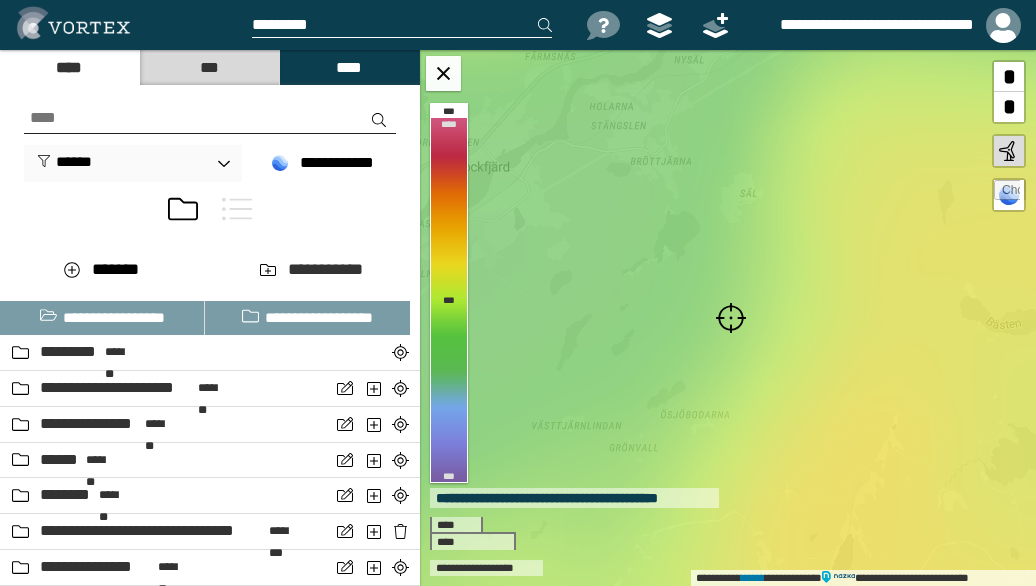 click at bounding box center (731, 318) 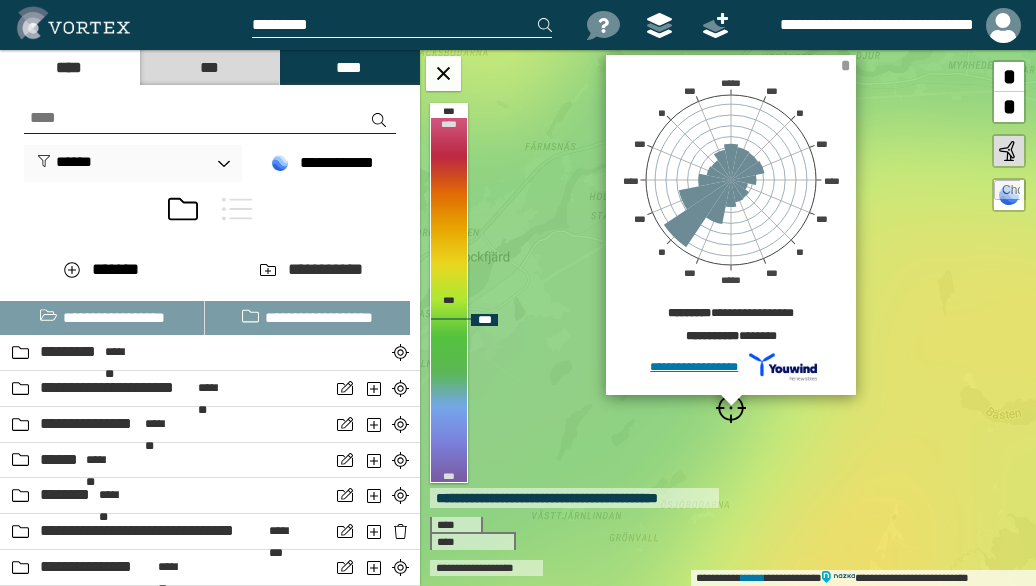 click on "*" at bounding box center (845, 65) 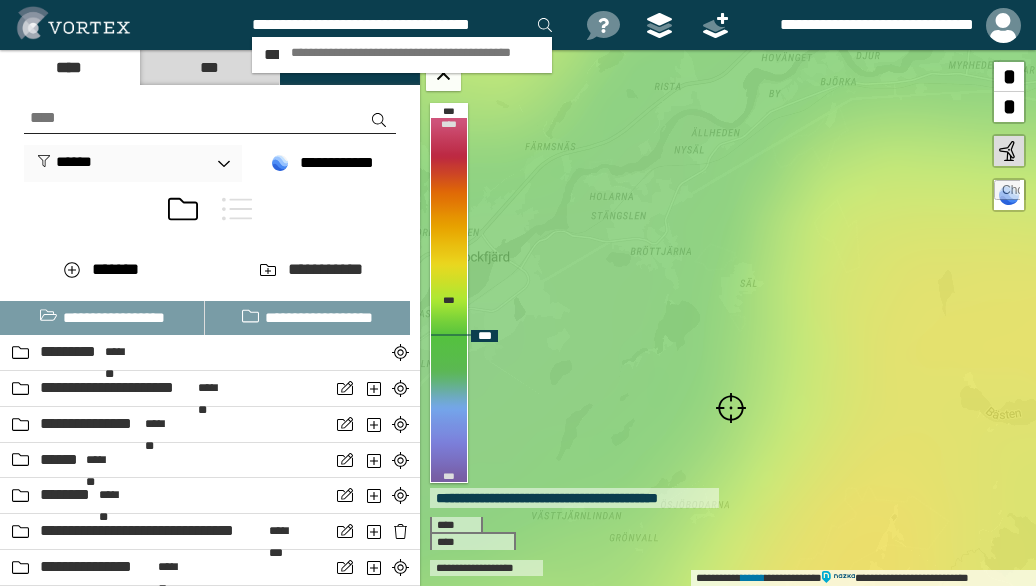 scroll, scrollTop: 0, scrollLeft: 5, axis: horizontal 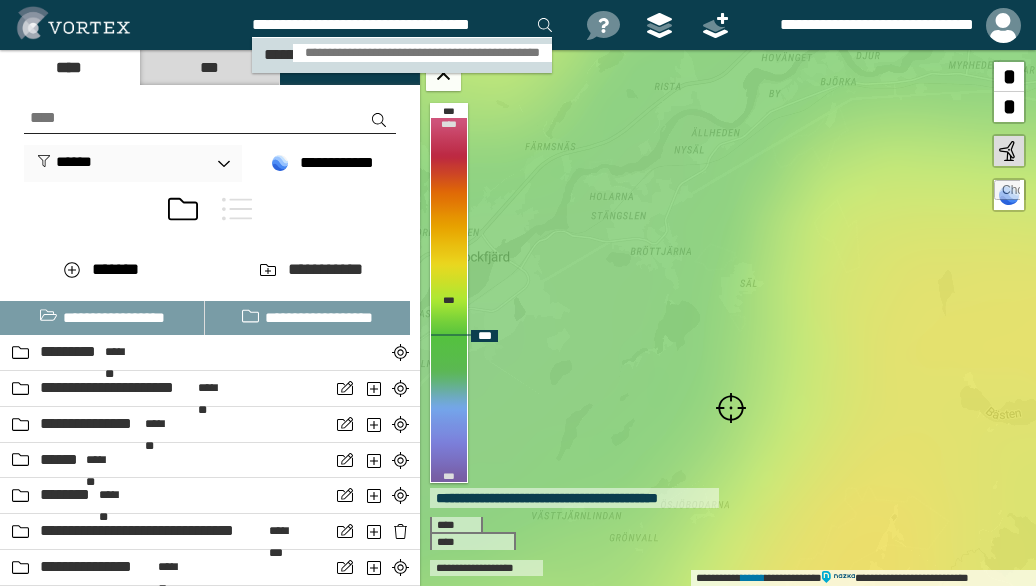 type on "**********" 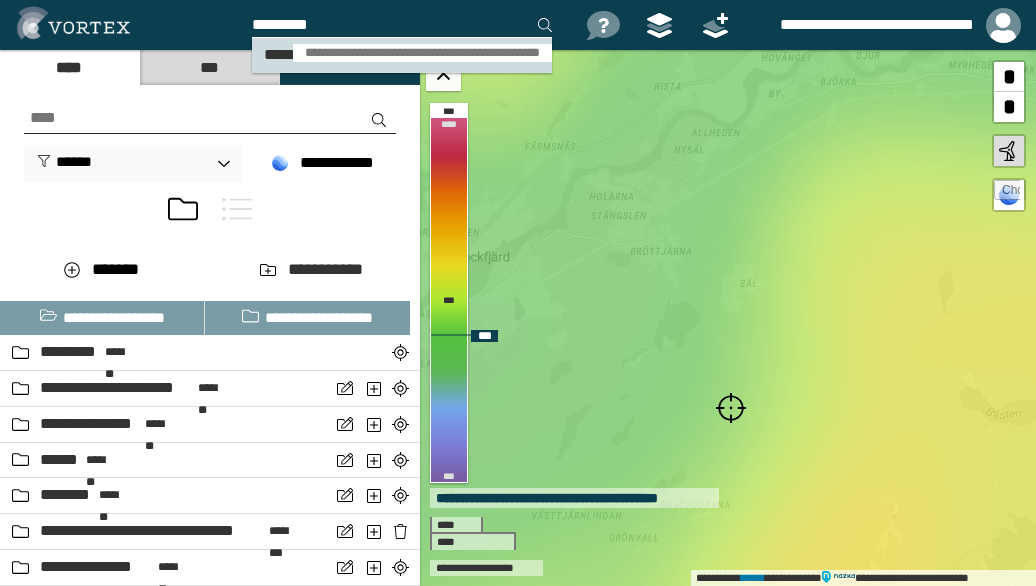 scroll, scrollTop: 0, scrollLeft: 0, axis: both 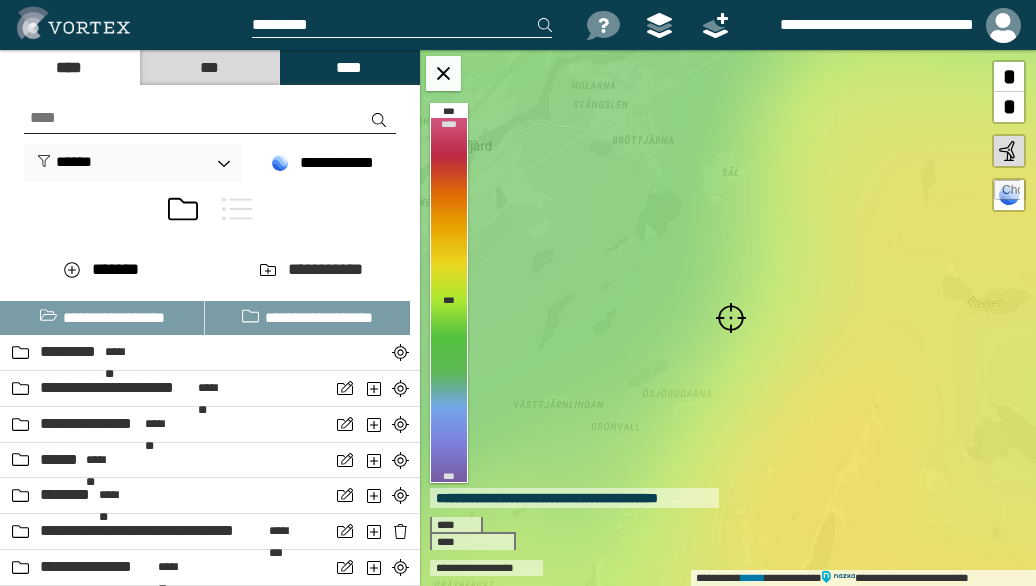click at bounding box center [731, 318] 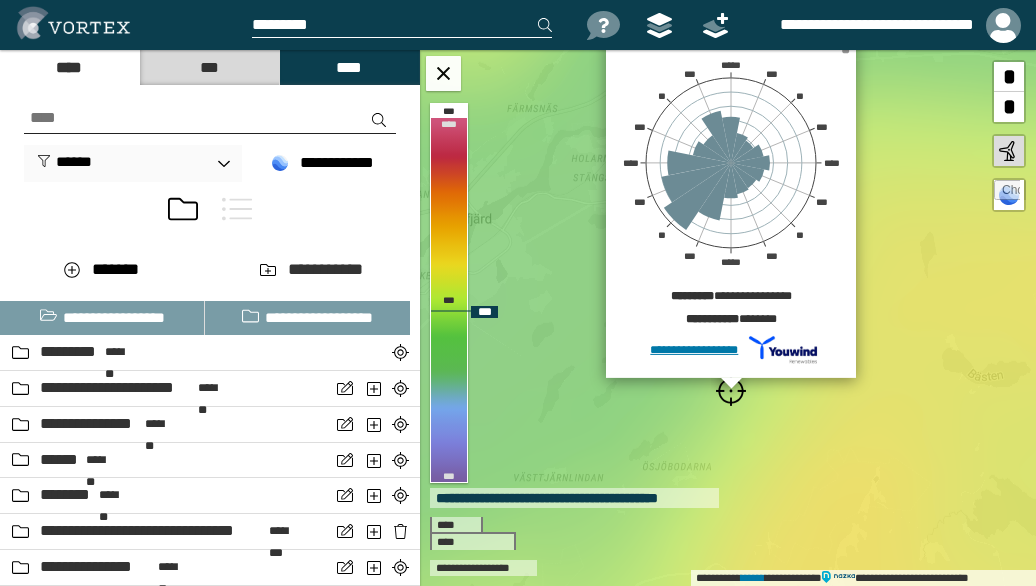 click on "*" at bounding box center (845, 48) 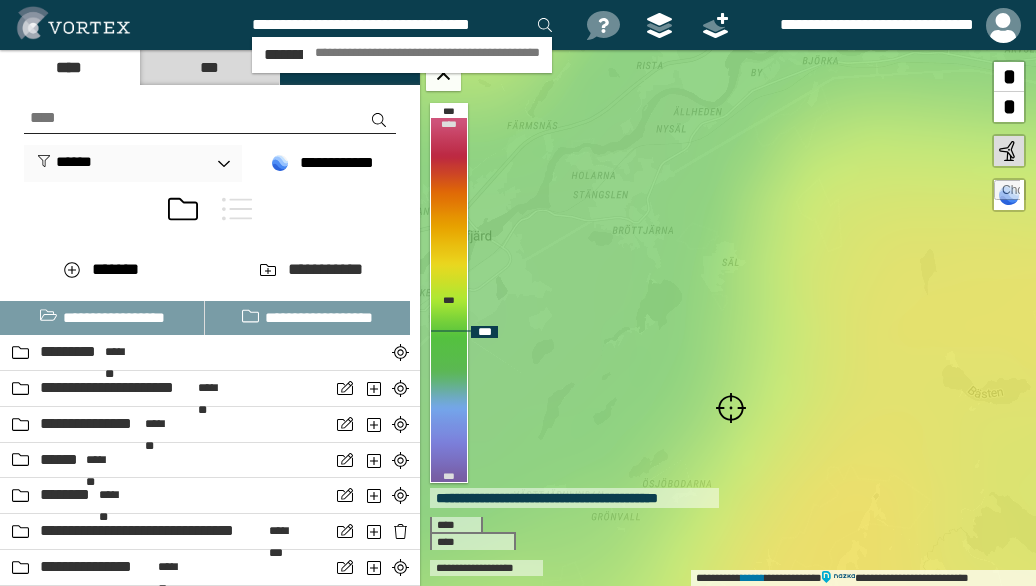 scroll, scrollTop: 0, scrollLeft: 5, axis: horizontal 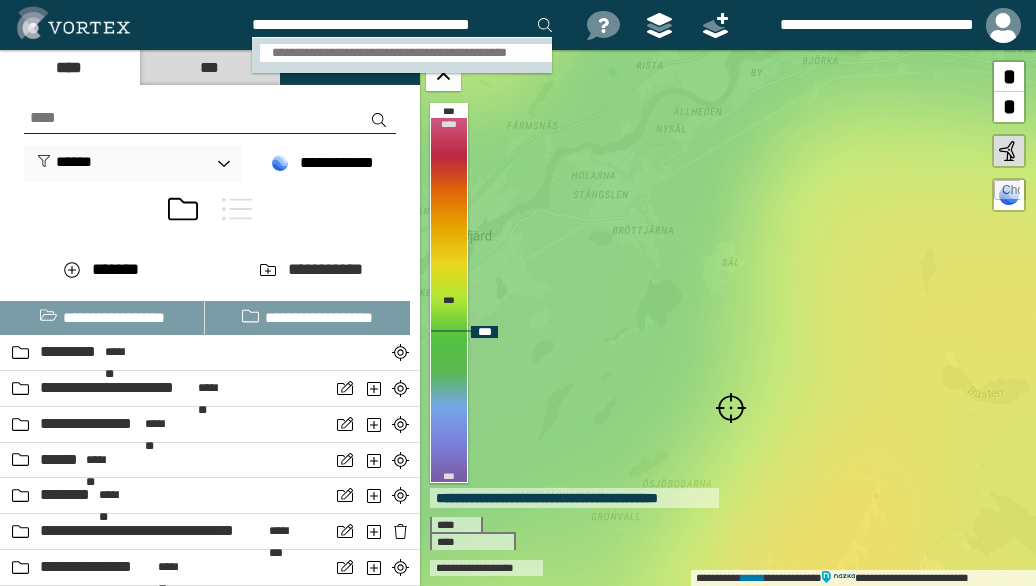 type on "**********" 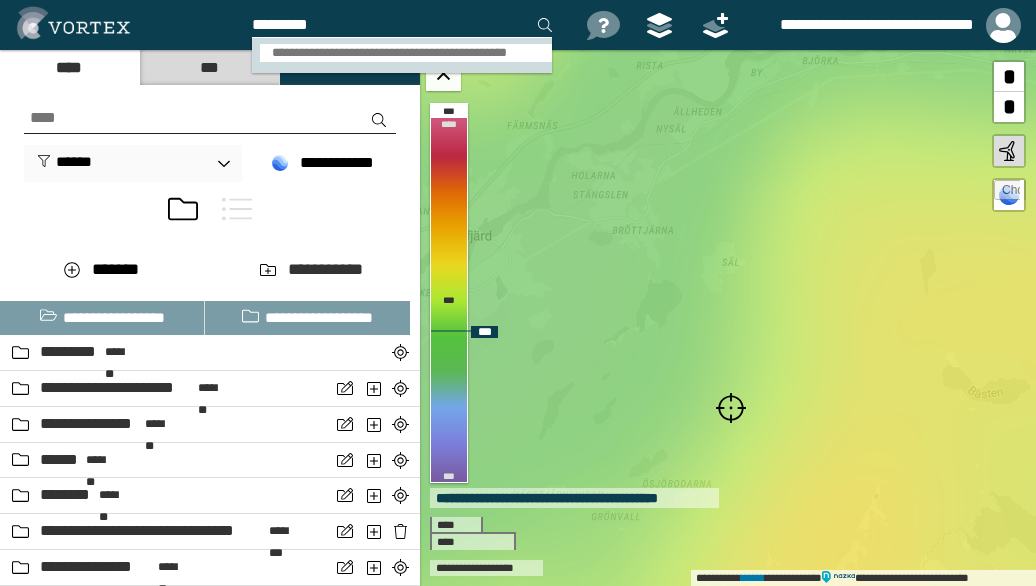 scroll, scrollTop: 0, scrollLeft: 0, axis: both 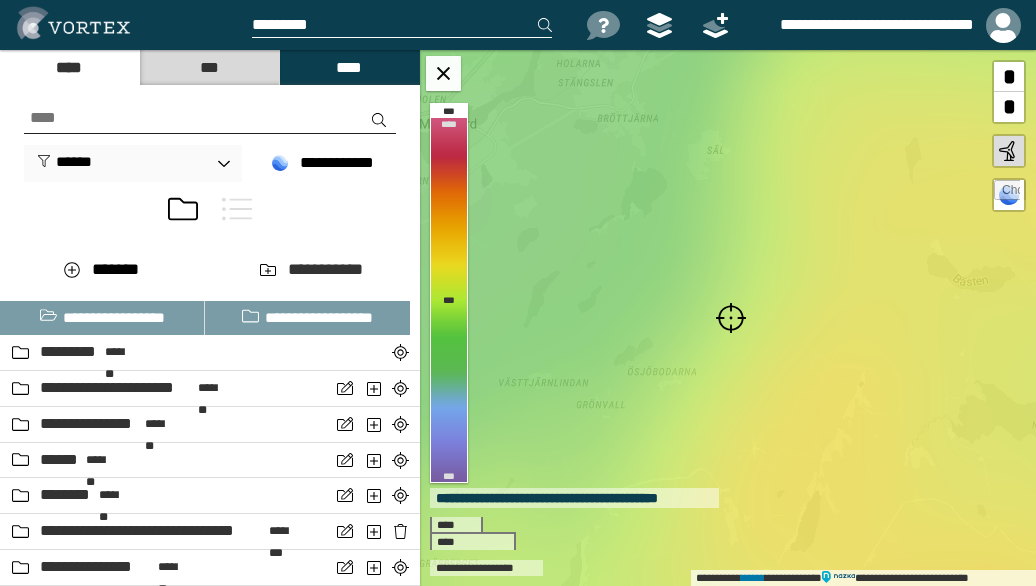 click at bounding box center (731, 318) 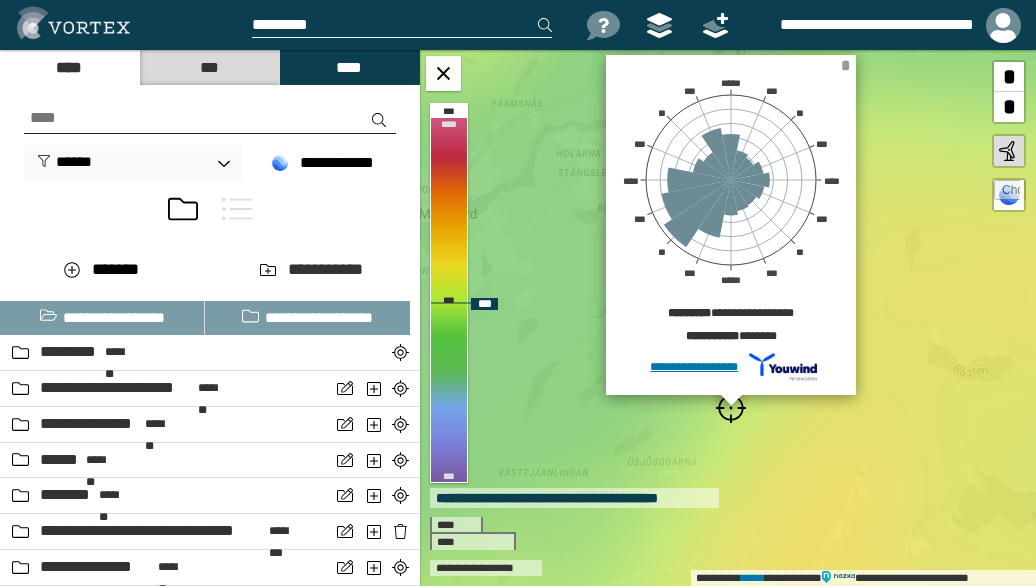 click on "*" at bounding box center (845, 65) 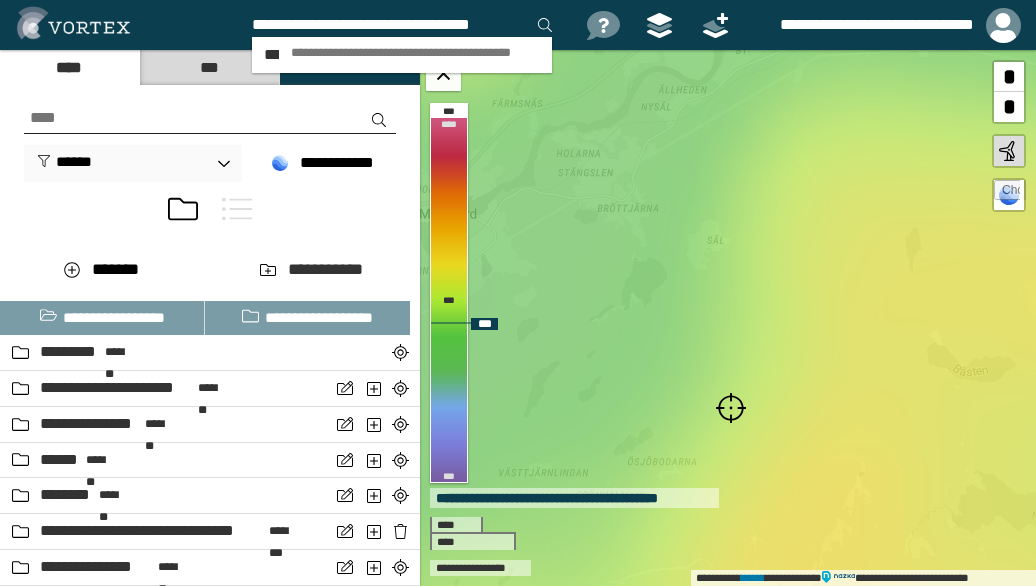 scroll, scrollTop: 0, scrollLeft: 5, axis: horizontal 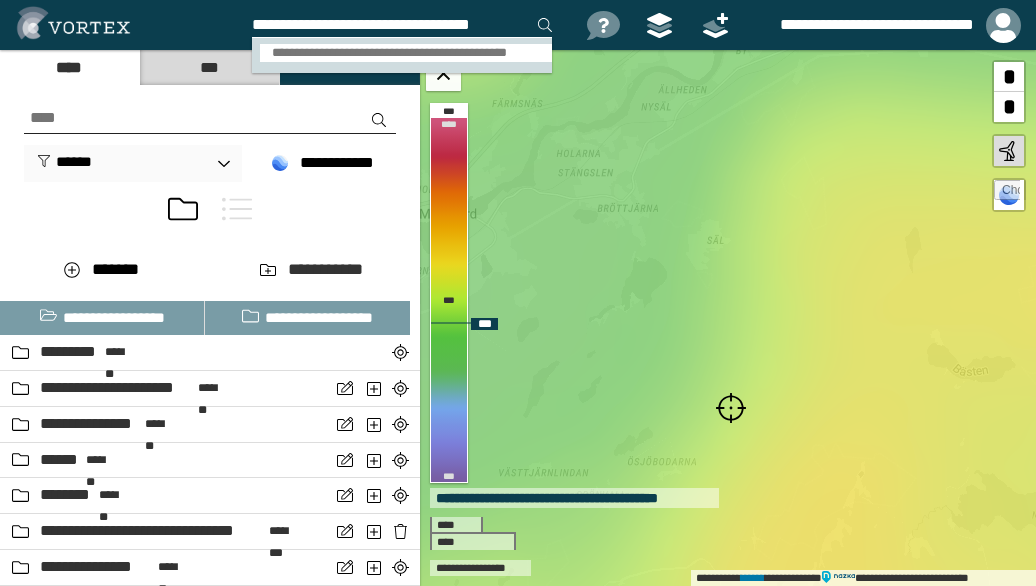type on "**********" 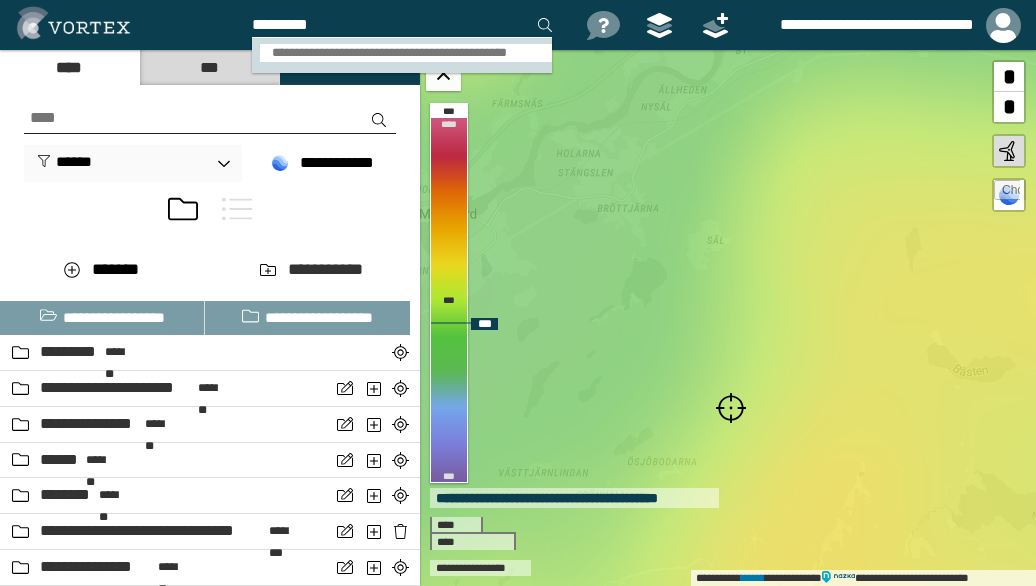 scroll, scrollTop: 0, scrollLeft: 0, axis: both 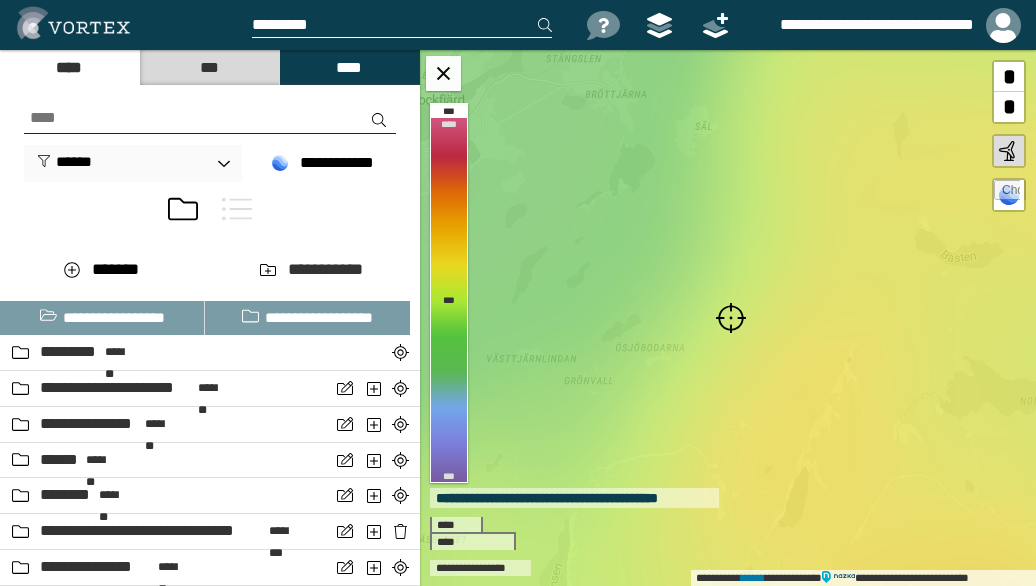 click at bounding box center [731, 318] 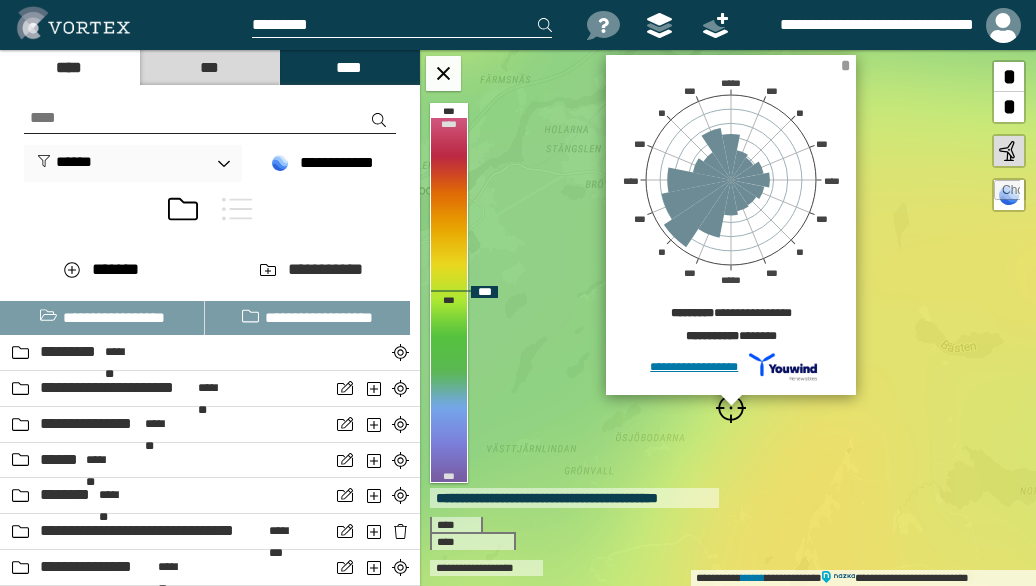 click on "*" at bounding box center [845, 65] 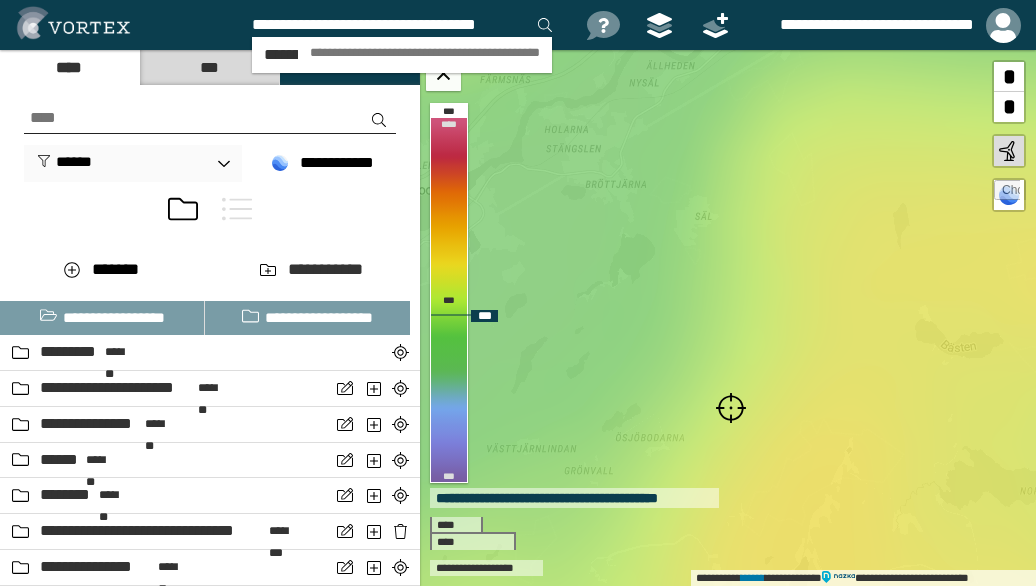 scroll, scrollTop: 0, scrollLeft: 13, axis: horizontal 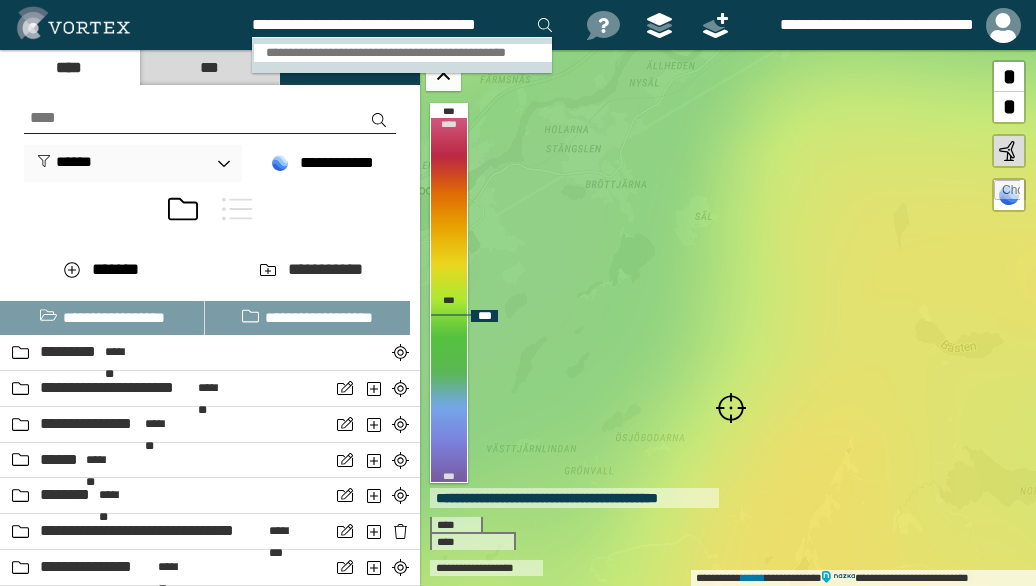 type on "**********" 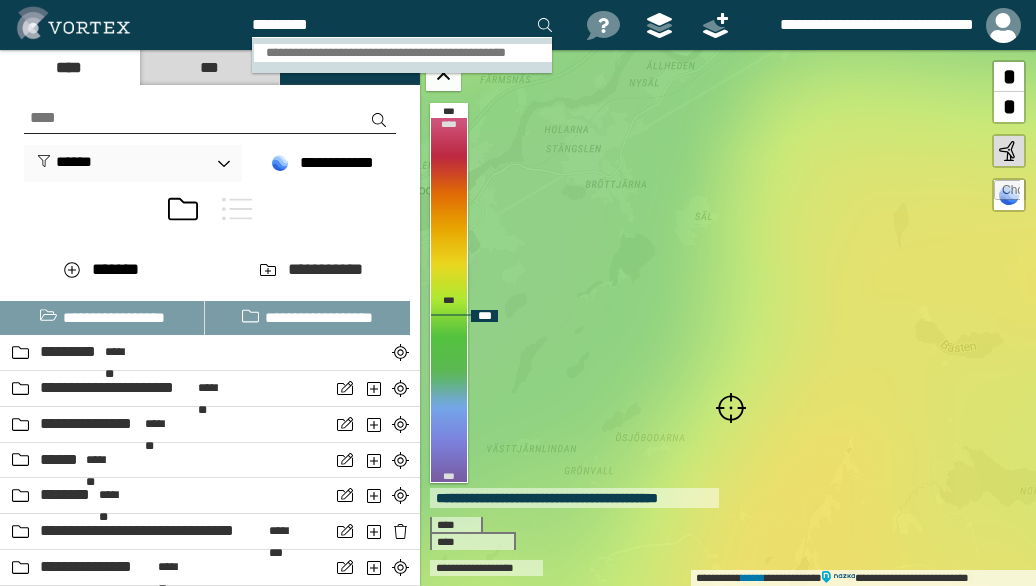 scroll, scrollTop: 0, scrollLeft: 0, axis: both 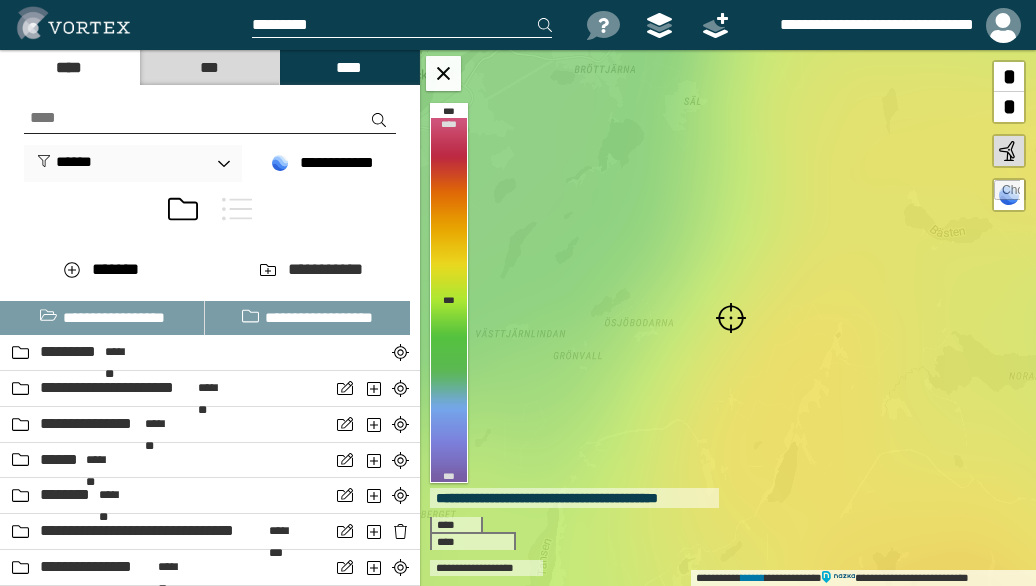click at bounding box center (731, 318) 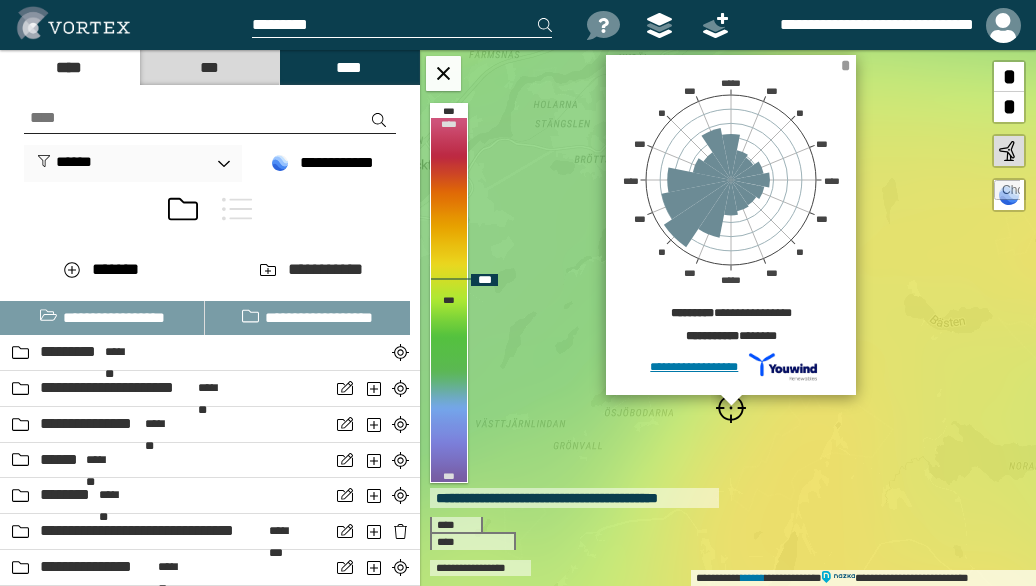 click on "*" at bounding box center (845, 65) 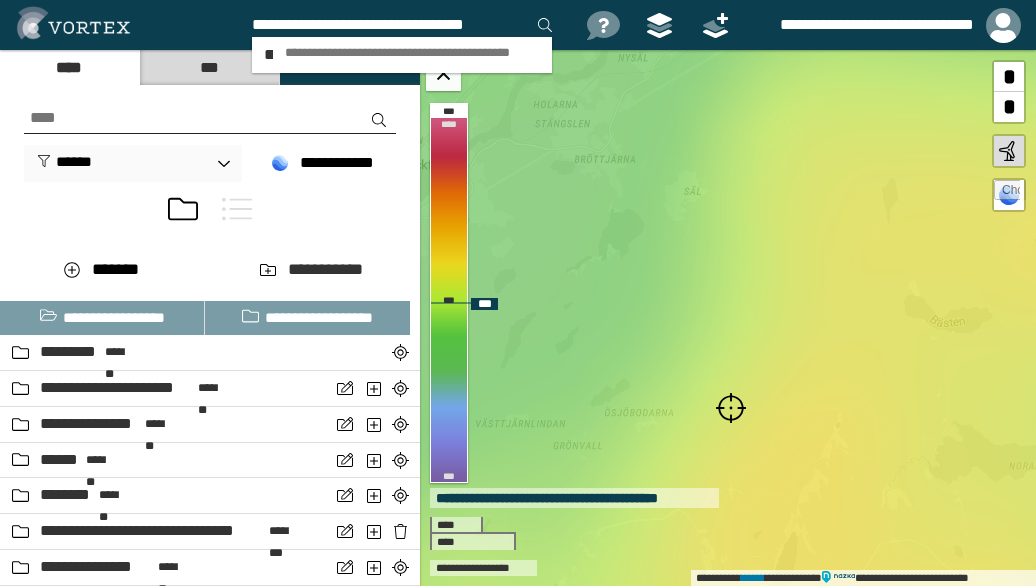 type on "**********" 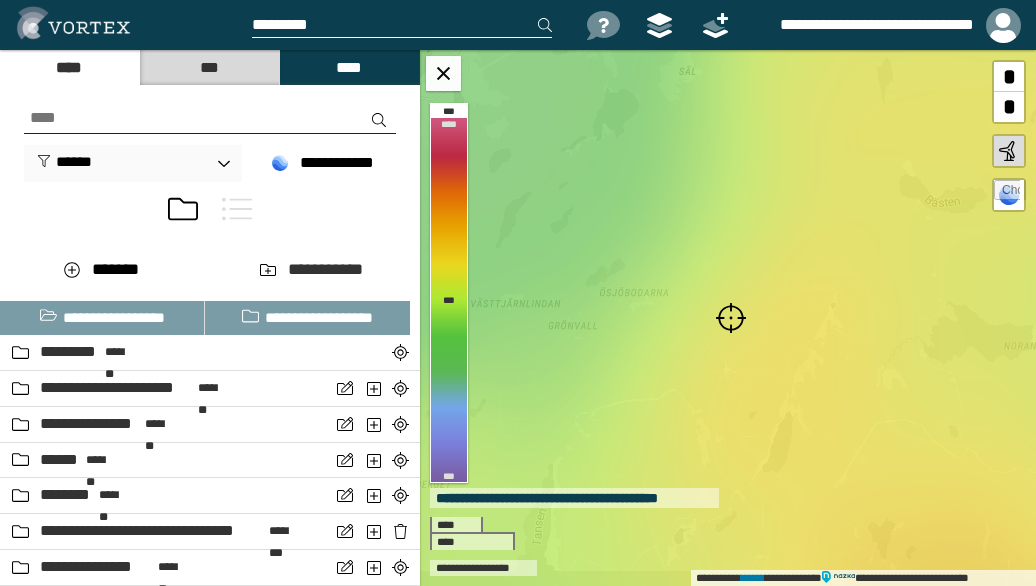 click at bounding box center [731, 318] 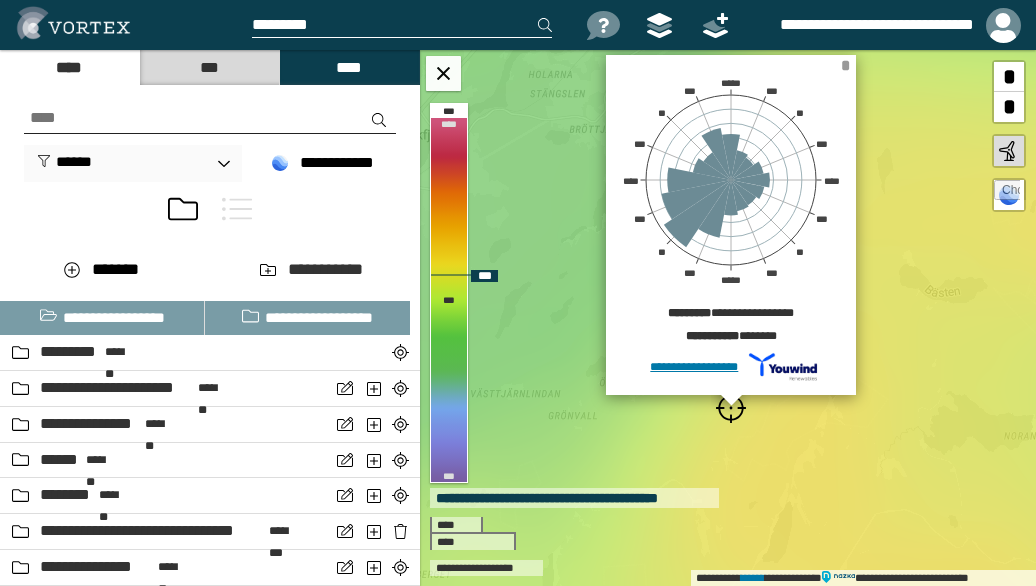click on "*" at bounding box center [845, 65] 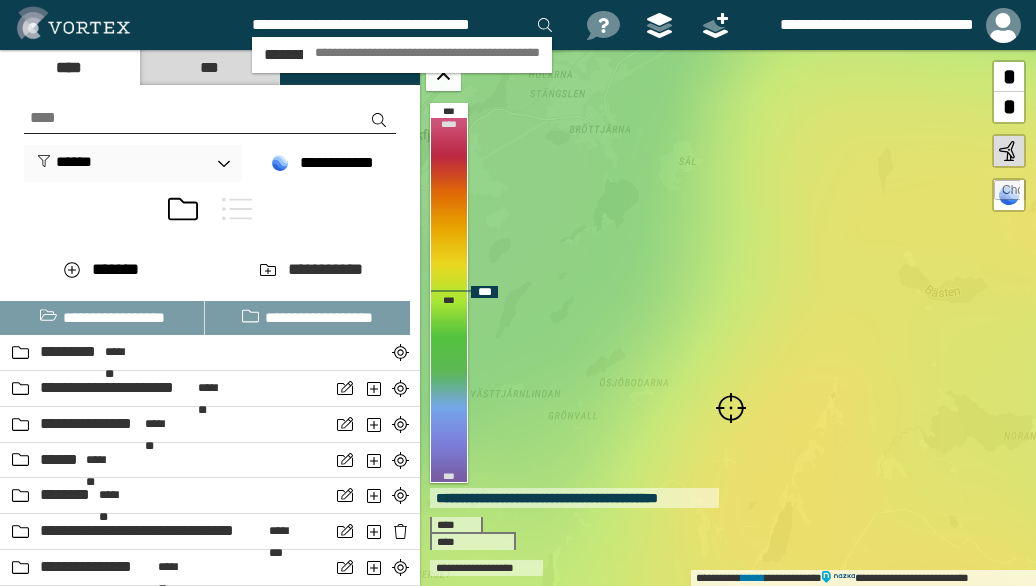 scroll, scrollTop: 0, scrollLeft: 5, axis: horizontal 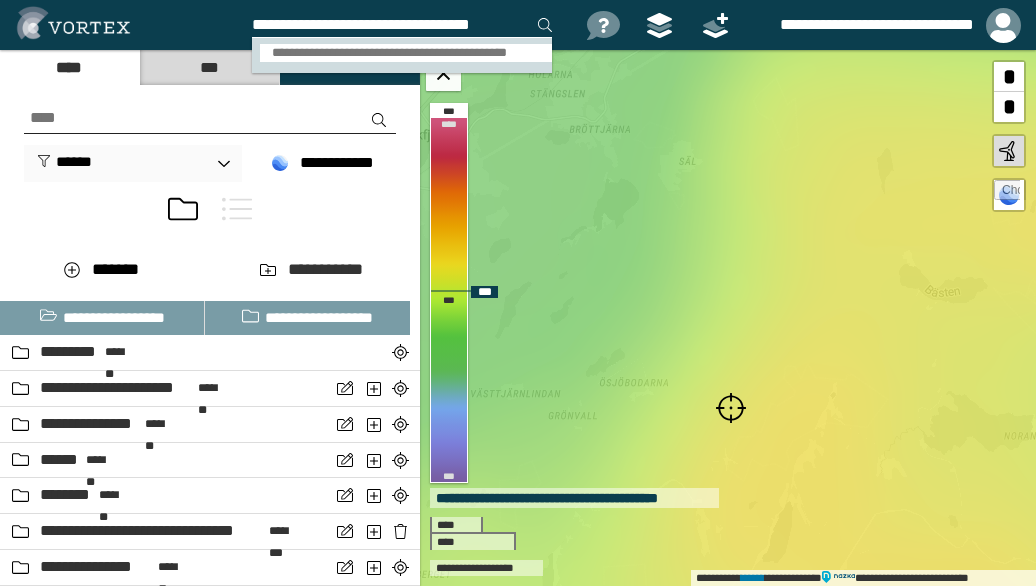 type on "**********" 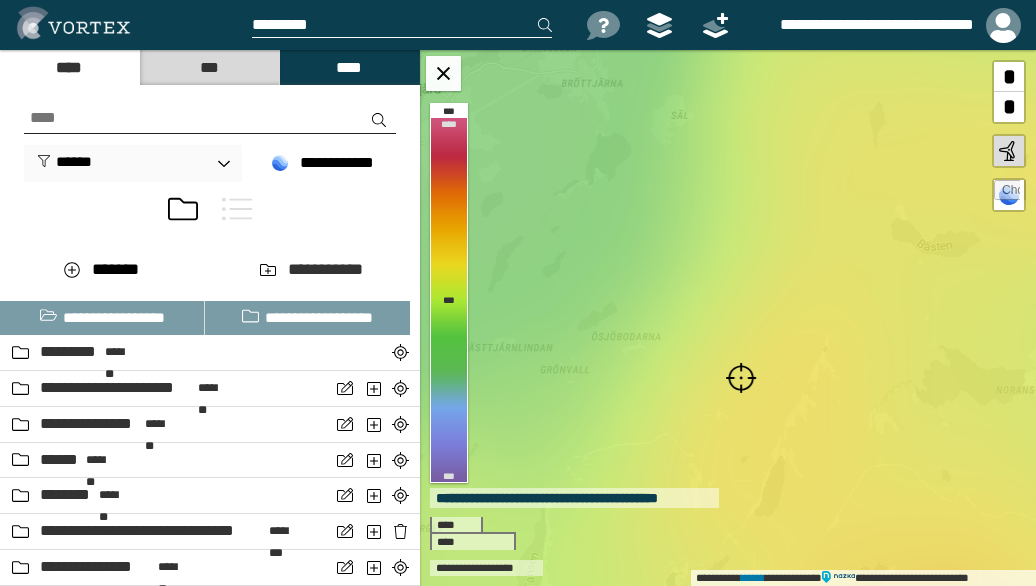 scroll, scrollTop: 0, scrollLeft: 0, axis: both 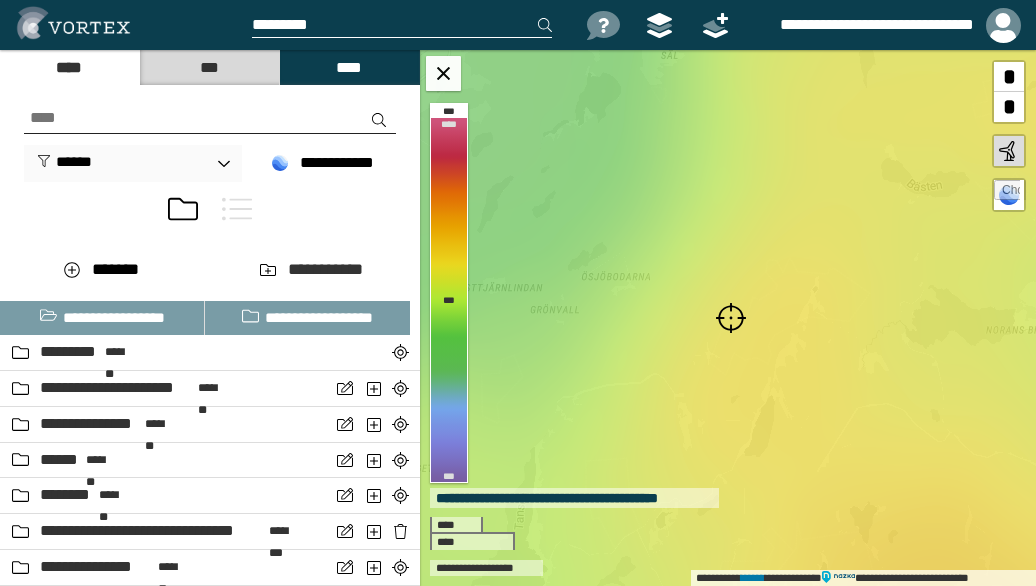 click at bounding box center [731, 318] 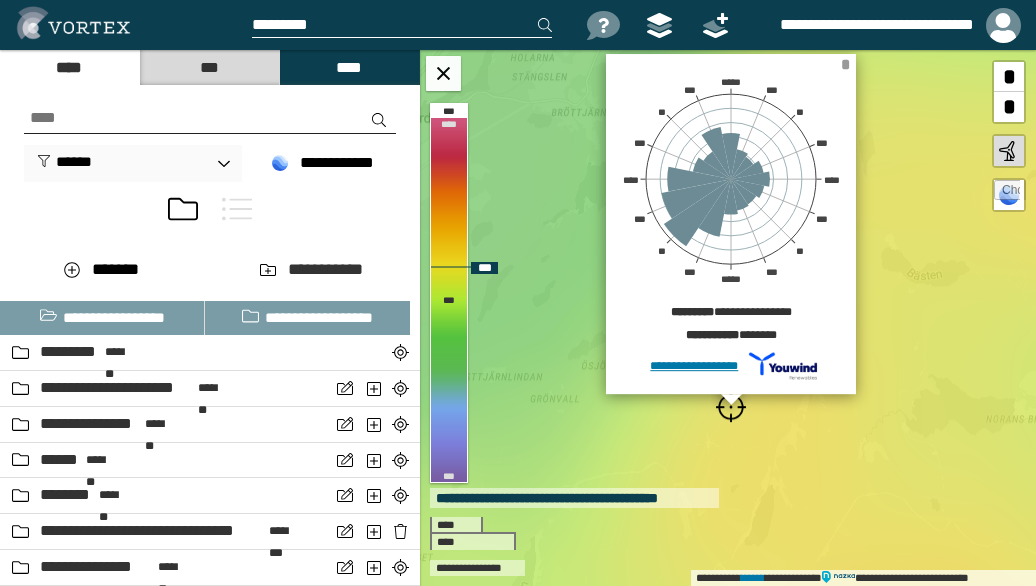 click on "*" at bounding box center [845, 64] 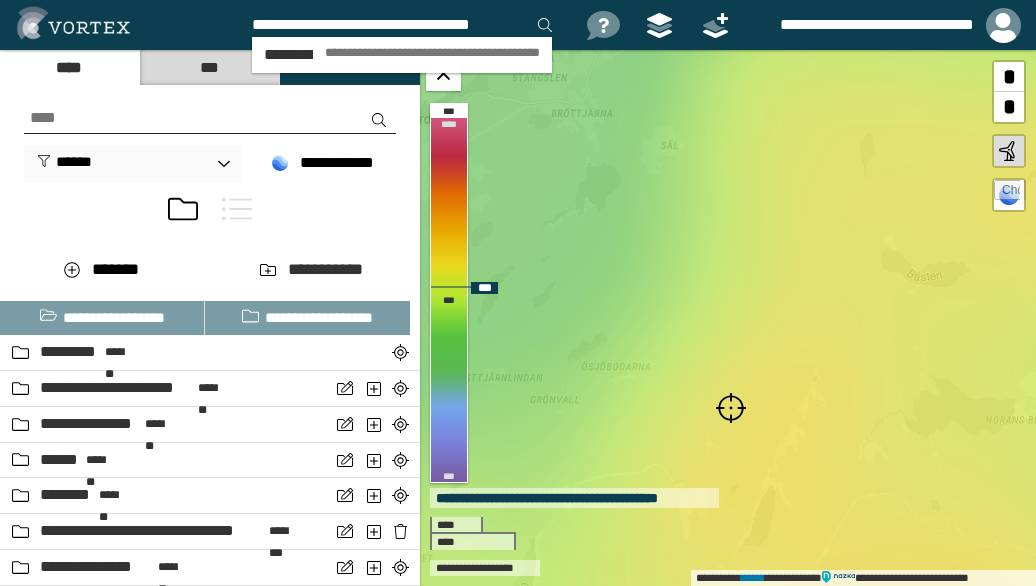 scroll, scrollTop: 0, scrollLeft: 5, axis: horizontal 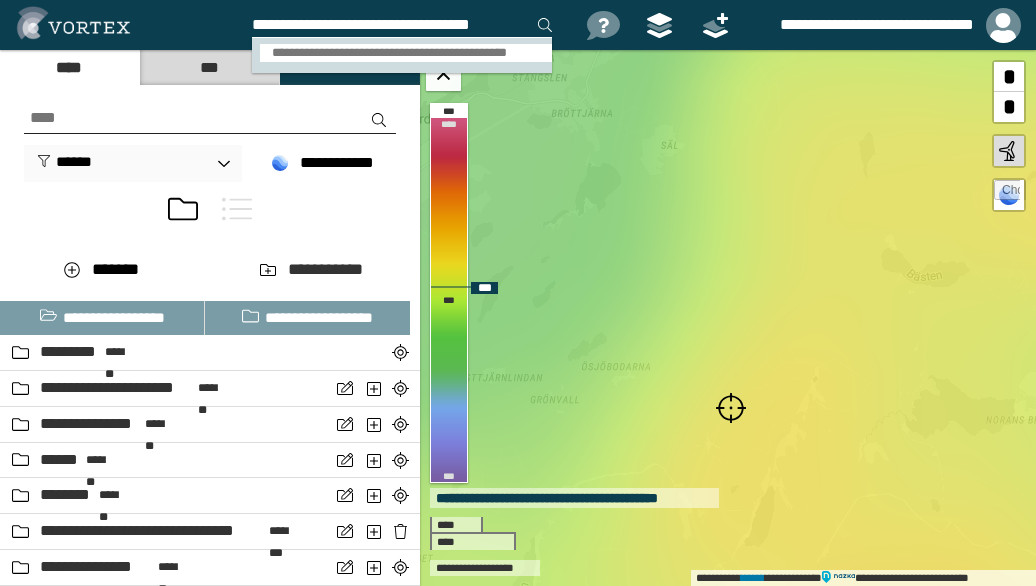type on "**********" 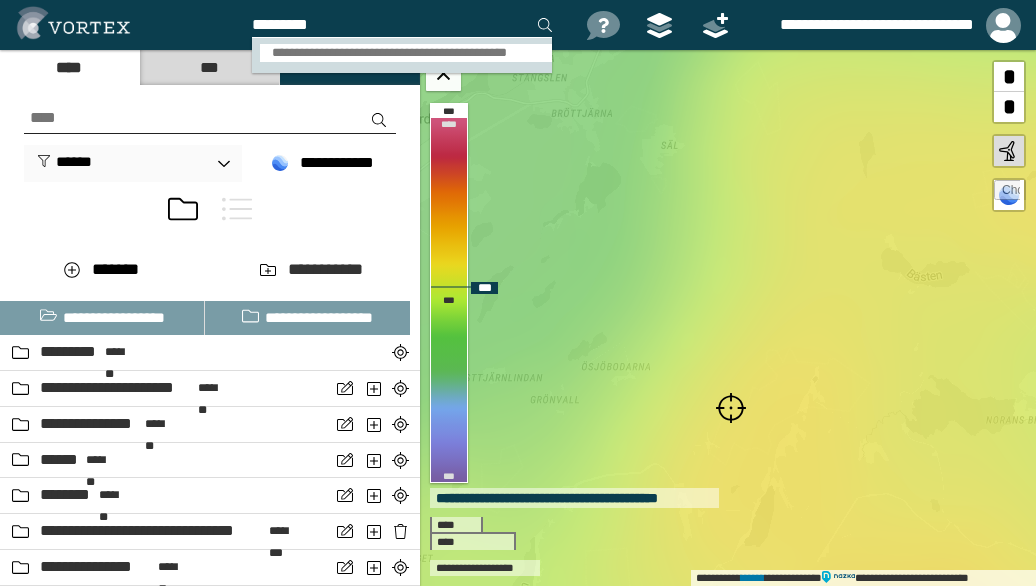 scroll, scrollTop: 0, scrollLeft: 0, axis: both 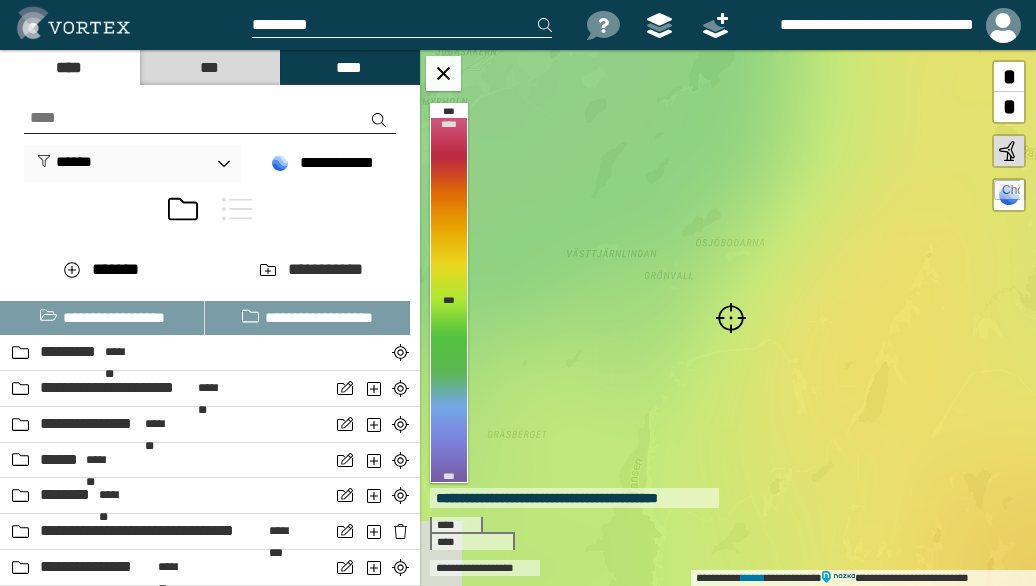 click at bounding box center (731, 318) 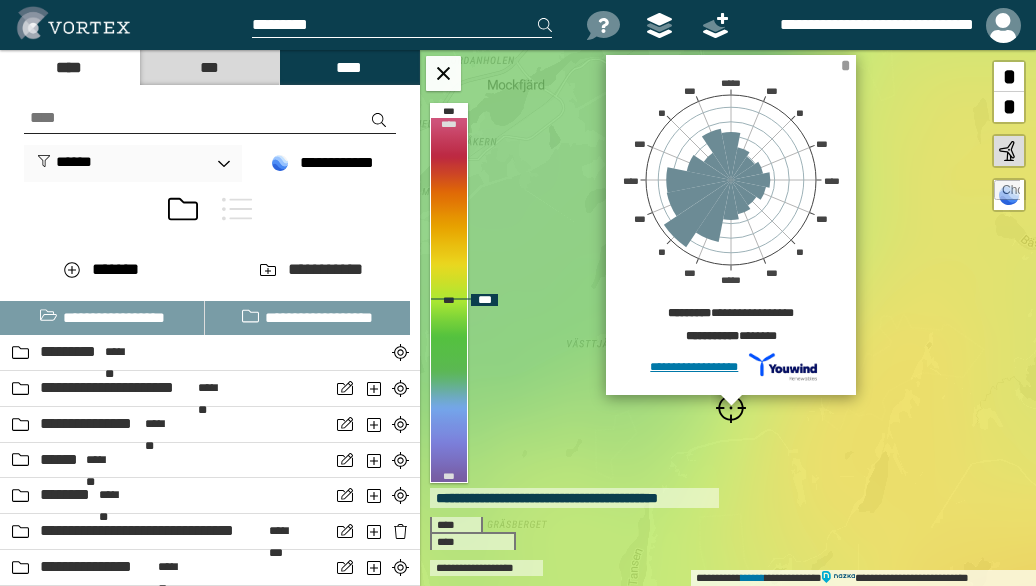 click on "*" at bounding box center (845, 65) 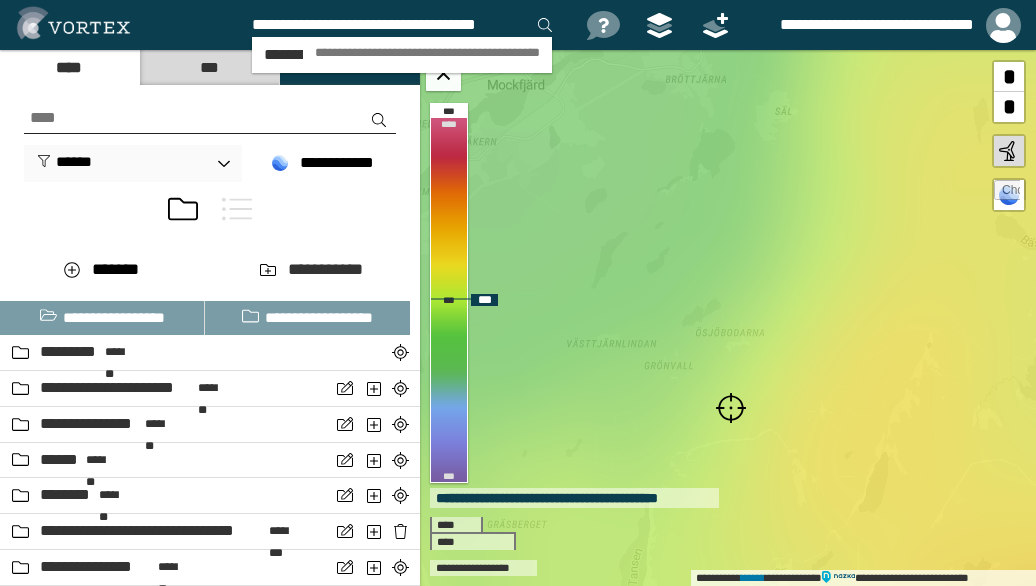 scroll, scrollTop: 0, scrollLeft: 13, axis: horizontal 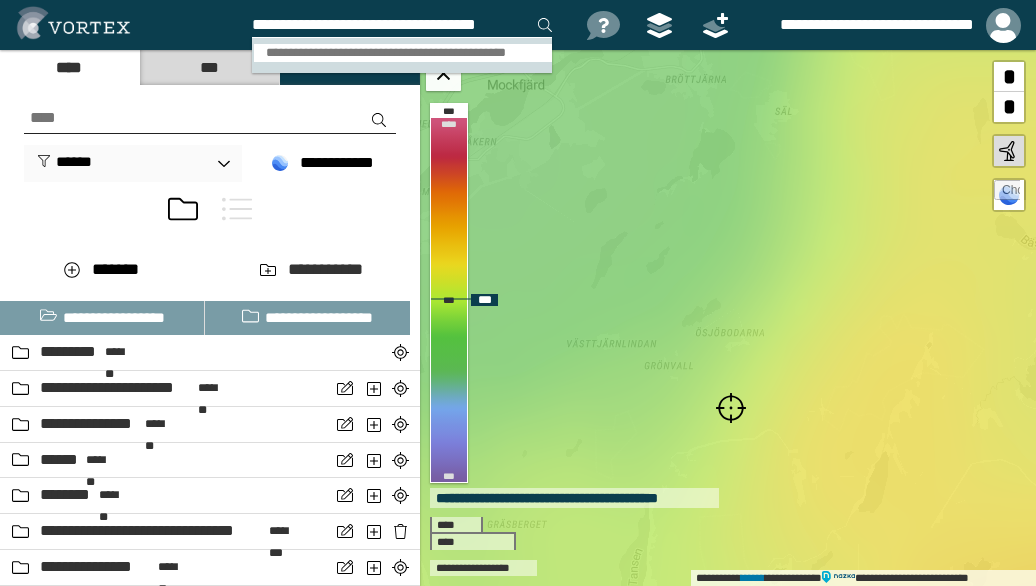 type on "**********" 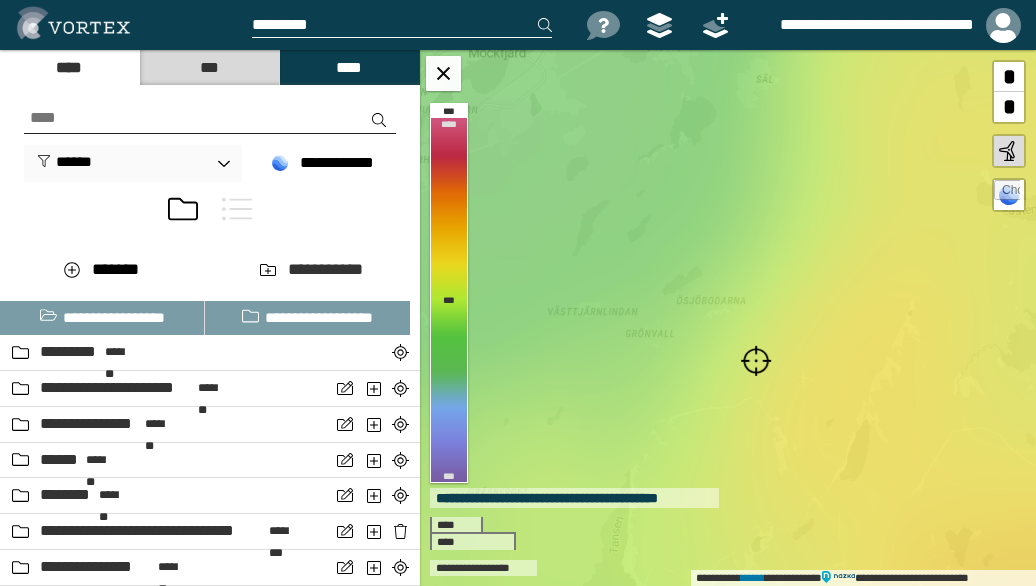 scroll, scrollTop: 0, scrollLeft: 0, axis: both 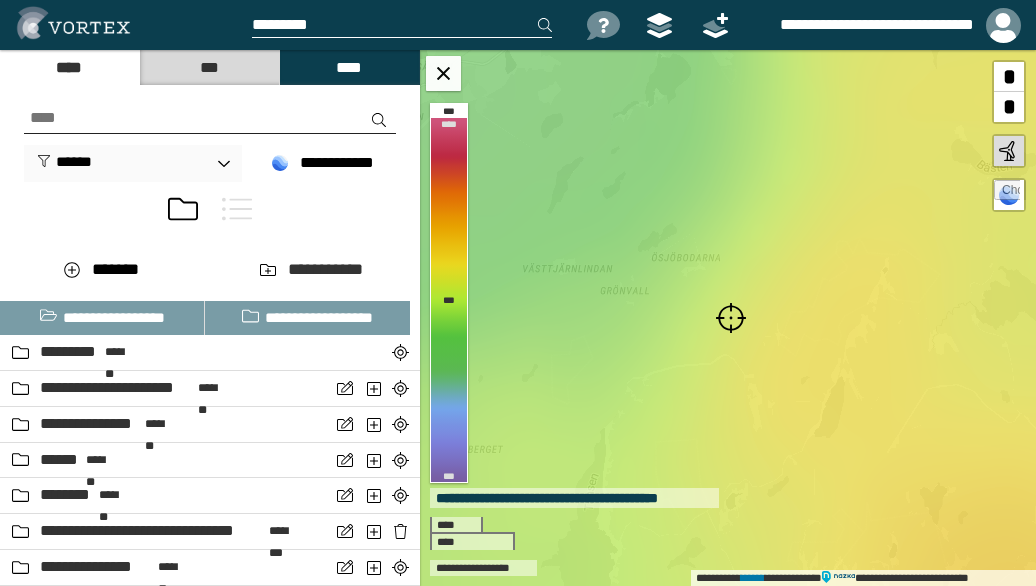 click at bounding box center (731, 318) 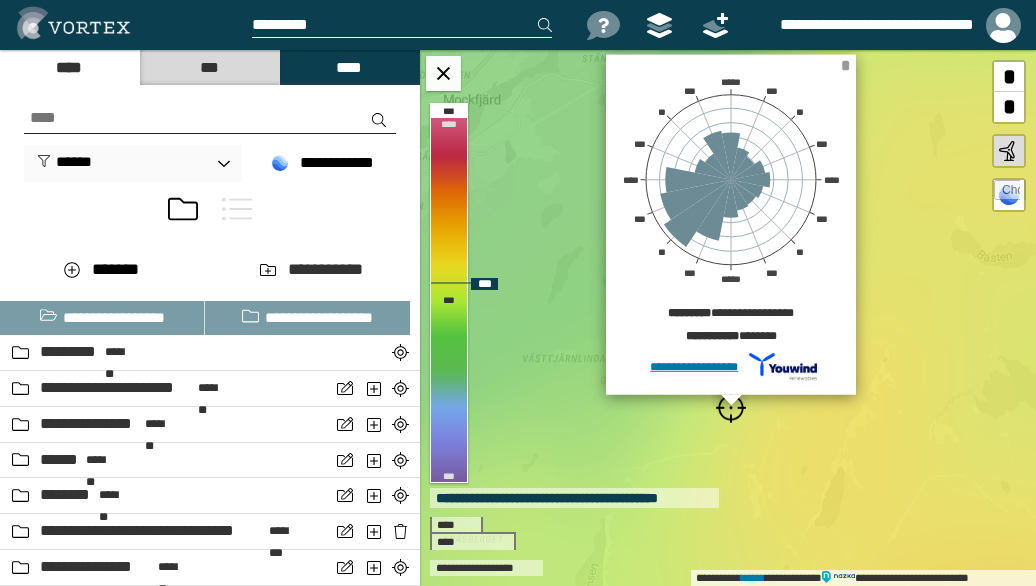 click on "*" at bounding box center (845, 65) 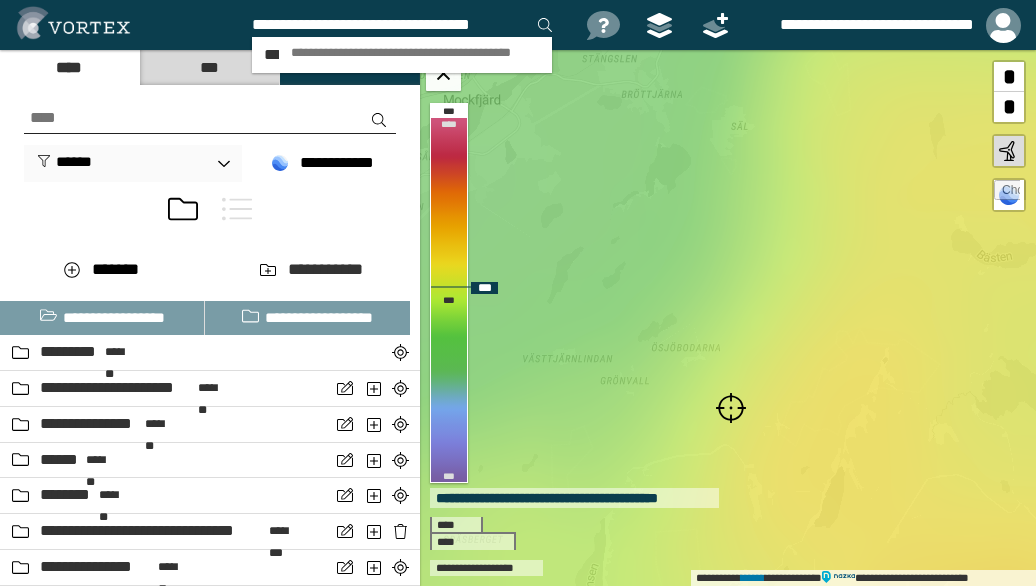 scroll, scrollTop: 0, scrollLeft: 5, axis: horizontal 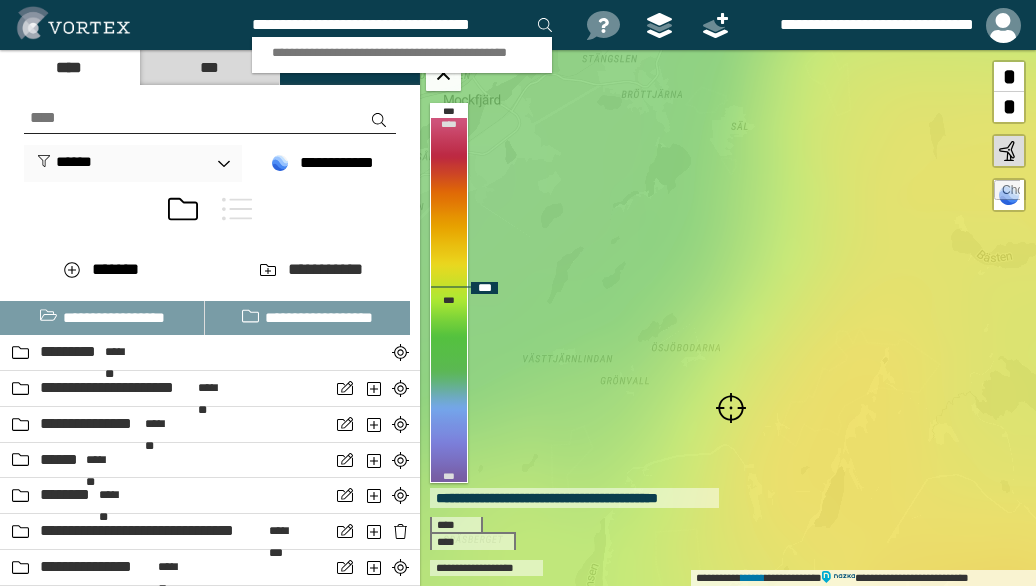 type on "**********" 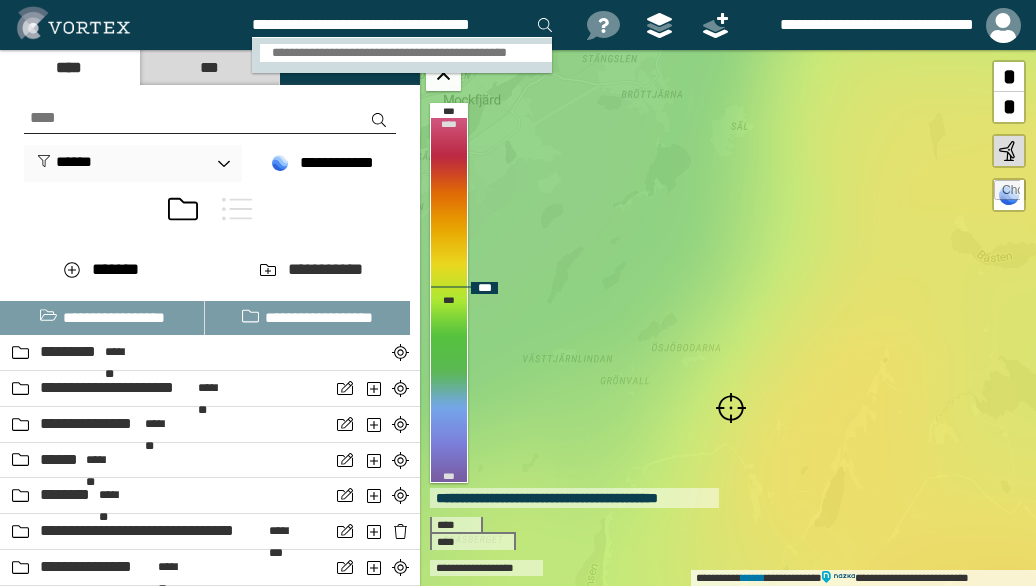 click on "**********" at bounding box center (406, 53) 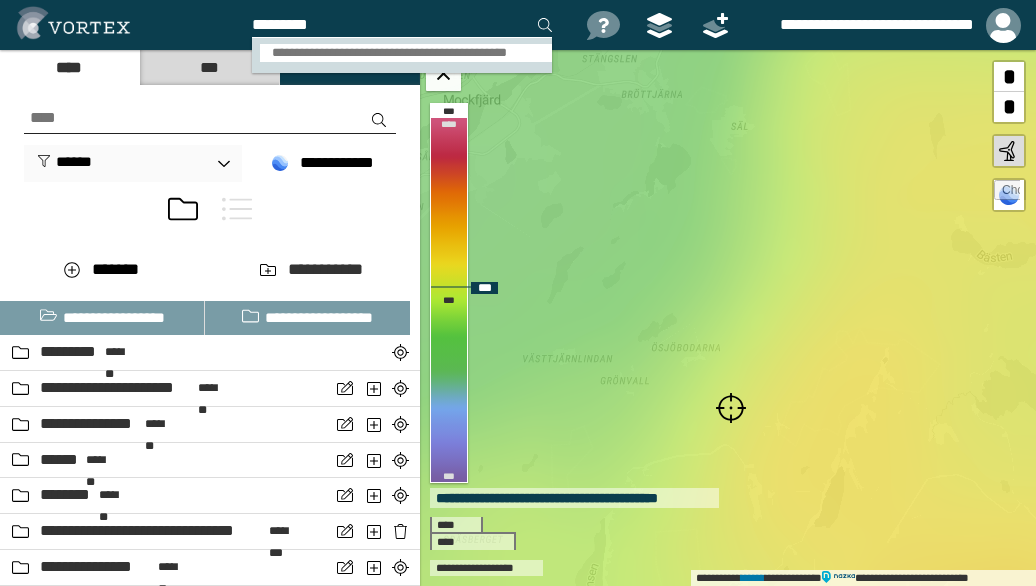 scroll, scrollTop: 0, scrollLeft: 0, axis: both 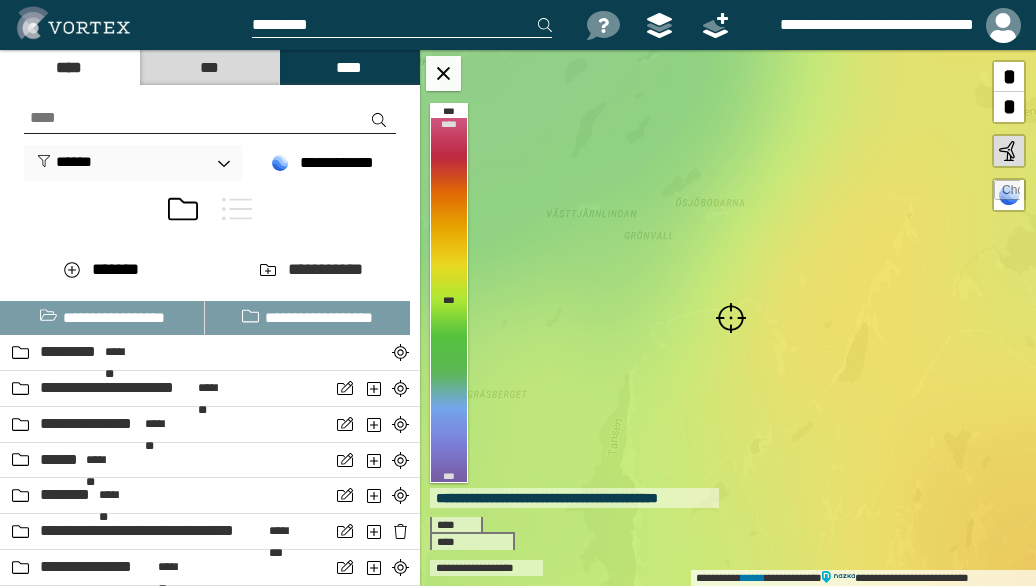 click at bounding box center (731, 318) 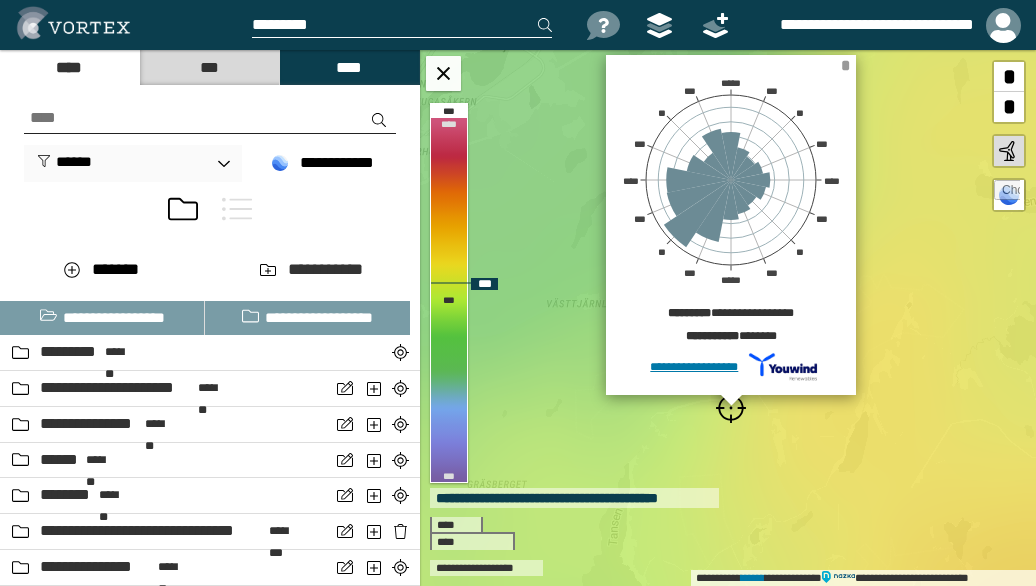 click on "*" at bounding box center (845, 65) 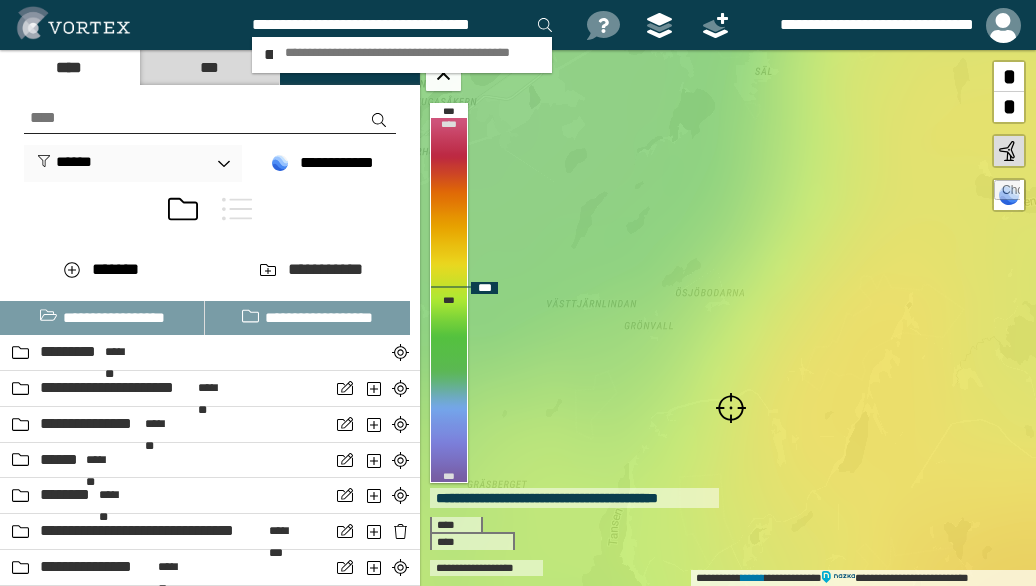 scroll, scrollTop: 0, scrollLeft: 5, axis: horizontal 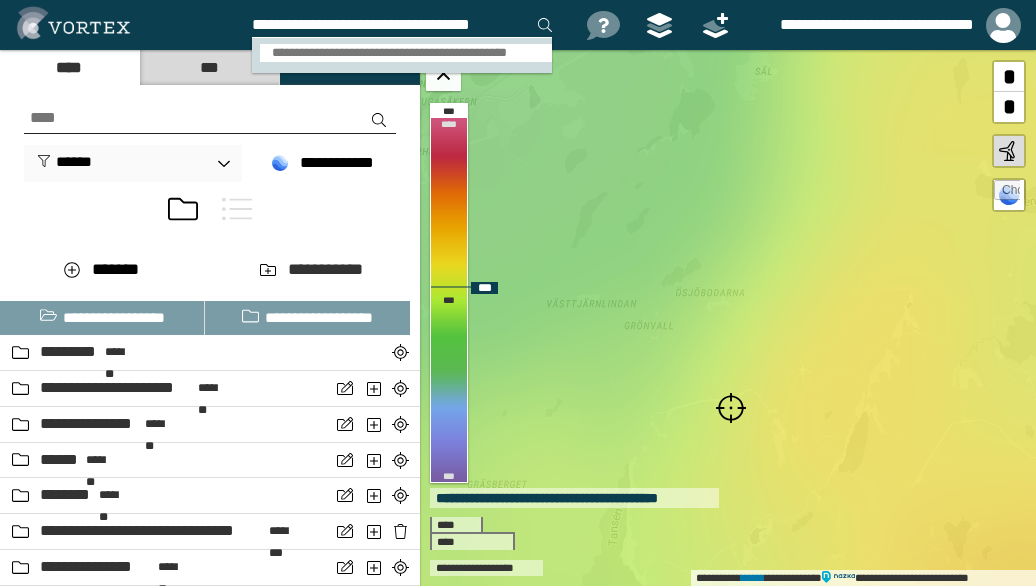 type on "**********" 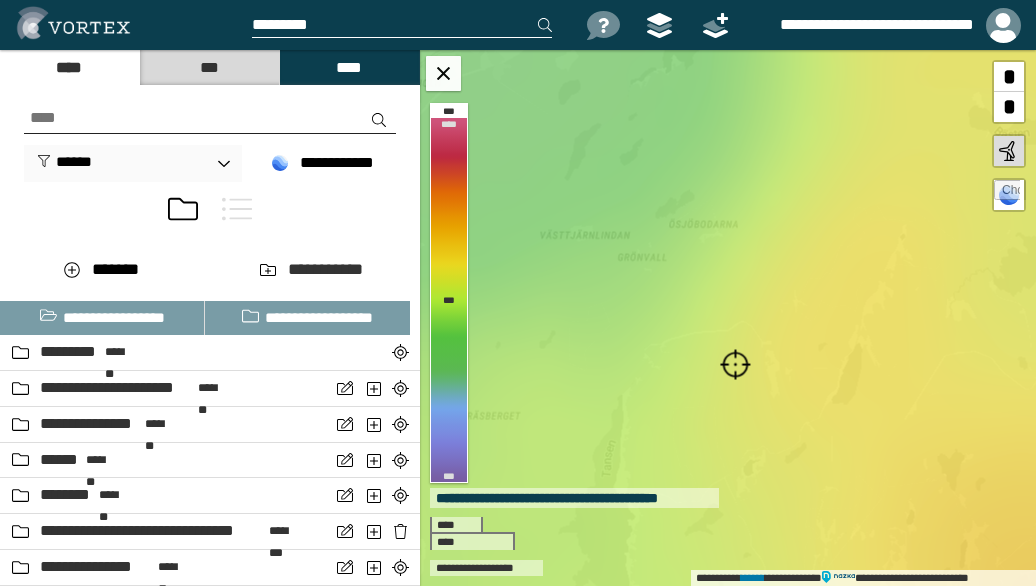 scroll, scrollTop: 0, scrollLeft: 0, axis: both 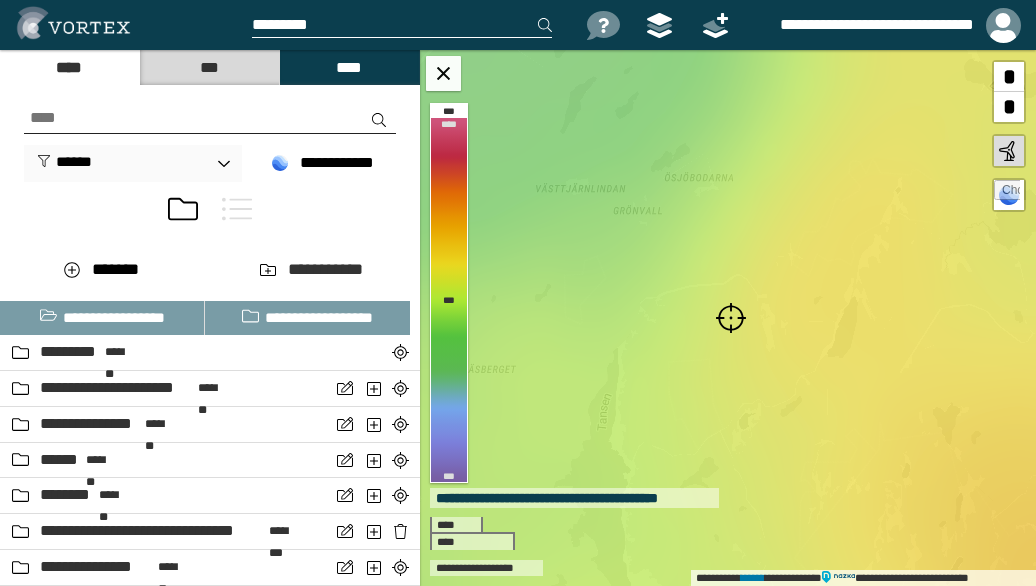 click at bounding box center (731, 318) 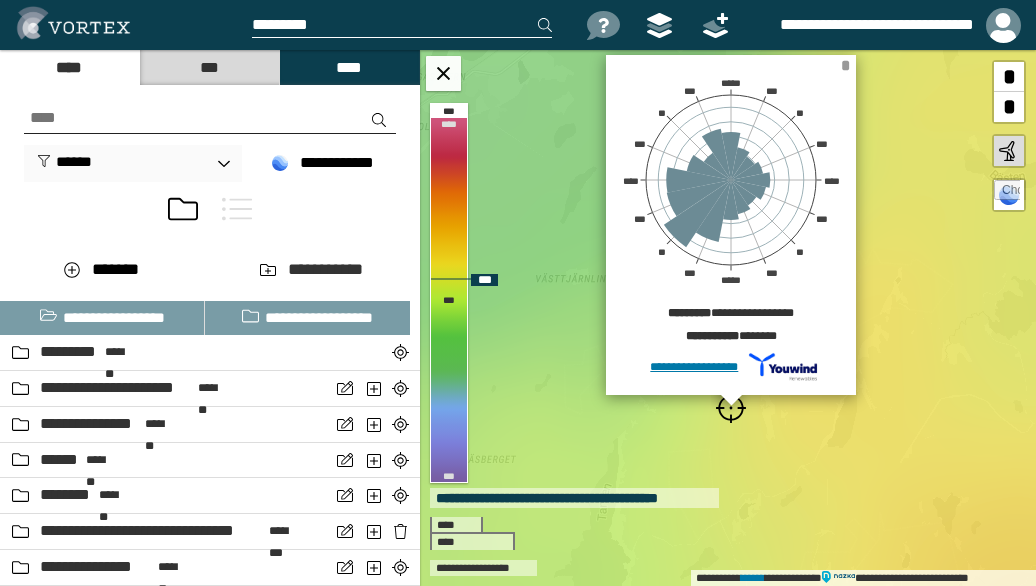 click on "*" at bounding box center (845, 65) 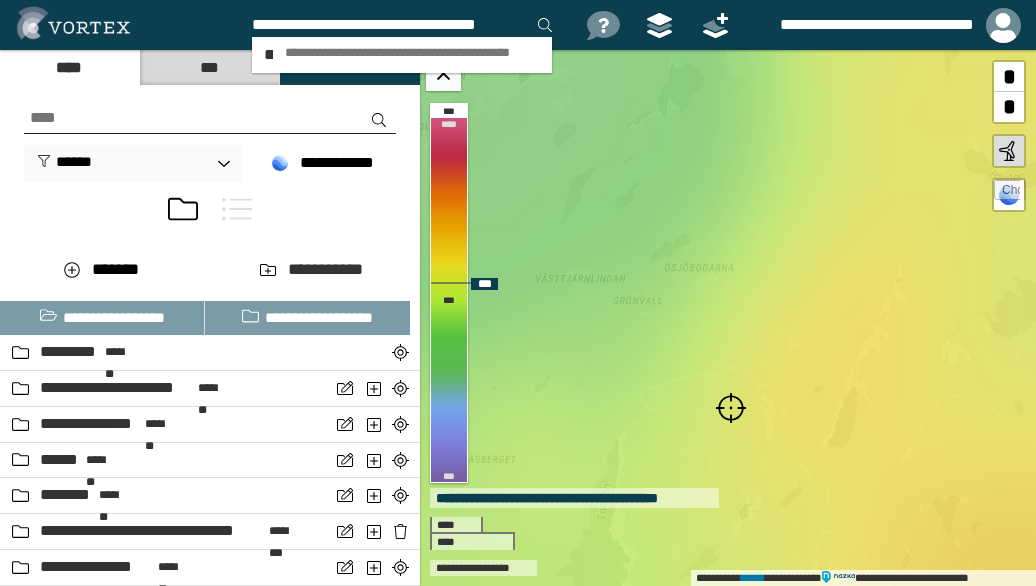 scroll, scrollTop: 0, scrollLeft: 13, axis: horizontal 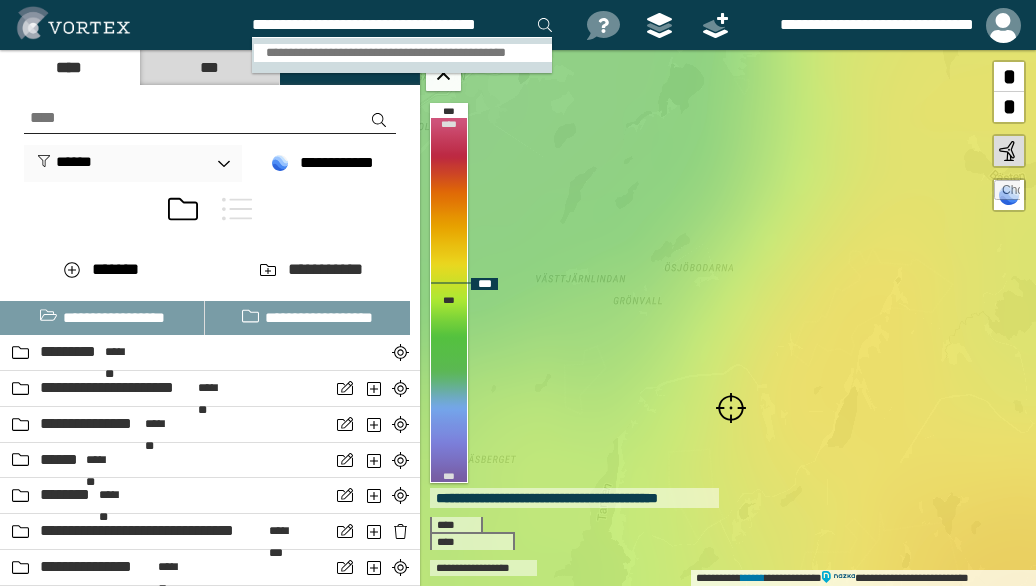 type on "**********" 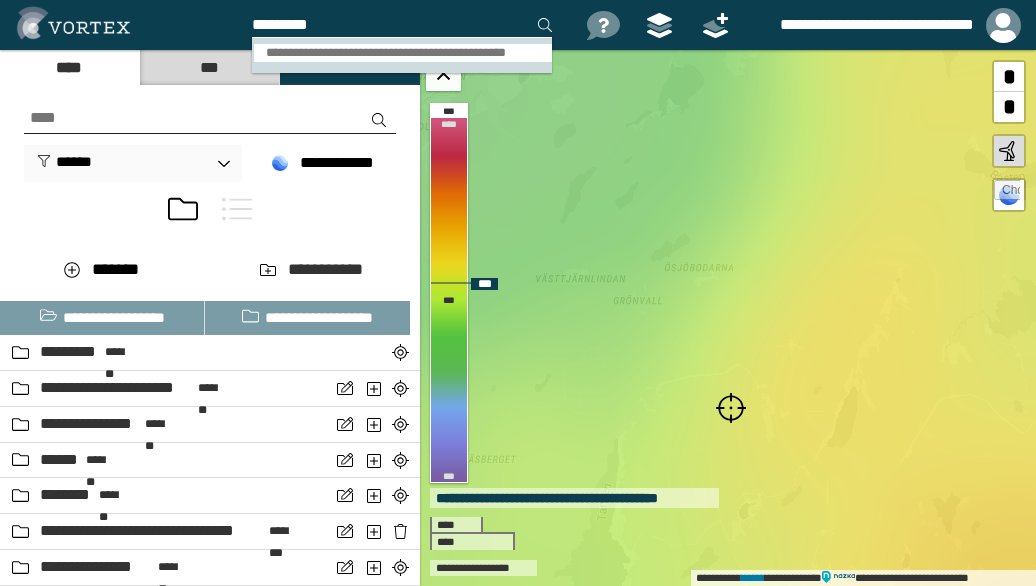 scroll, scrollTop: 0, scrollLeft: 0, axis: both 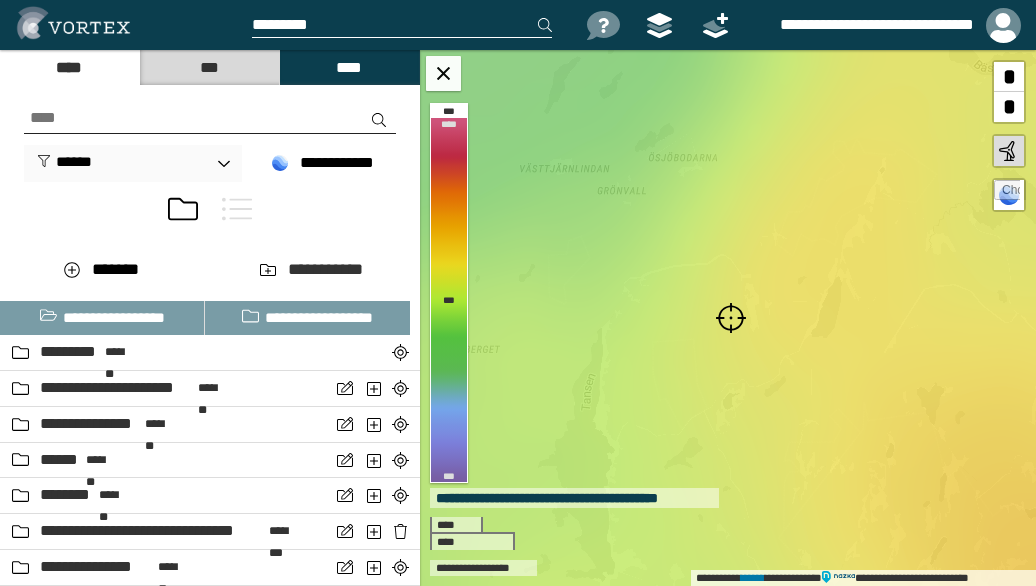 click at bounding box center [731, 318] 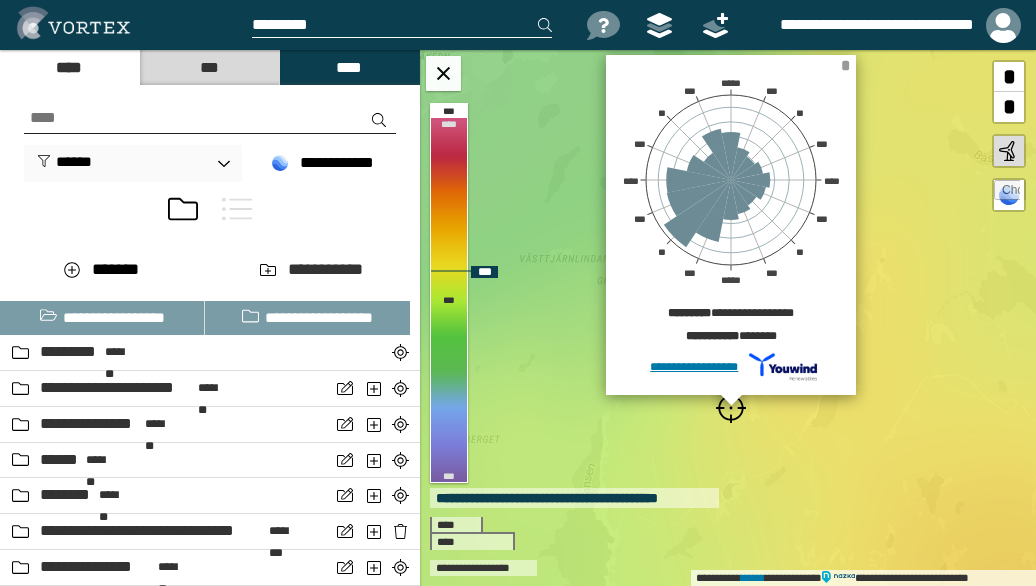 click on "*" at bounding box center [845, 65] 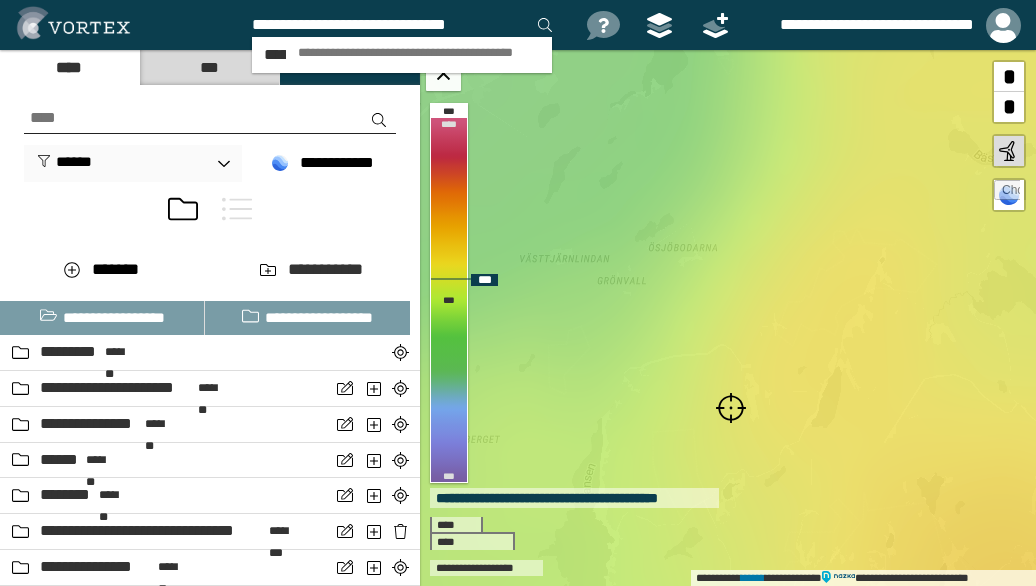 type on "**********" 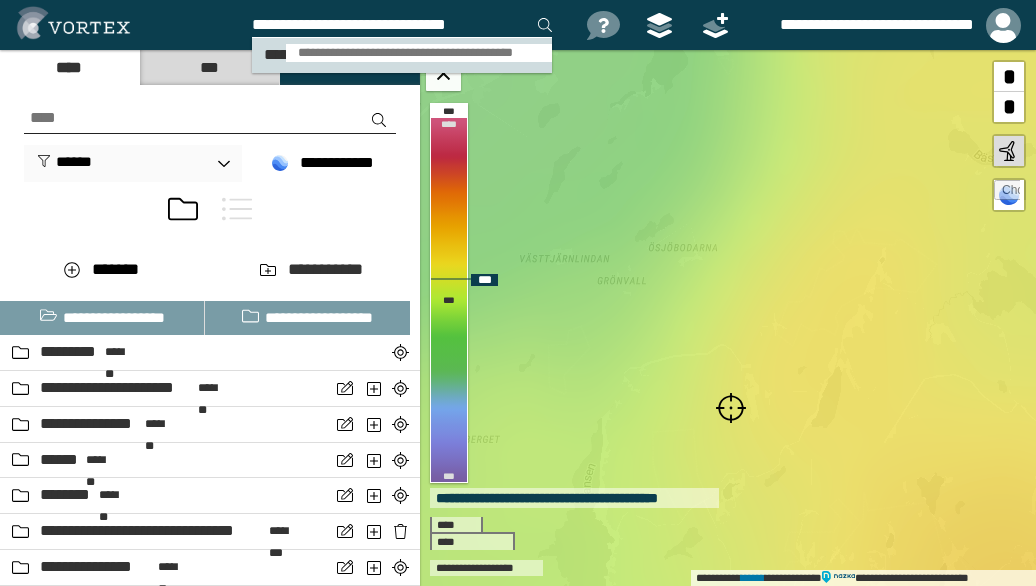 click on "**********" at bounding box center [419, 53] 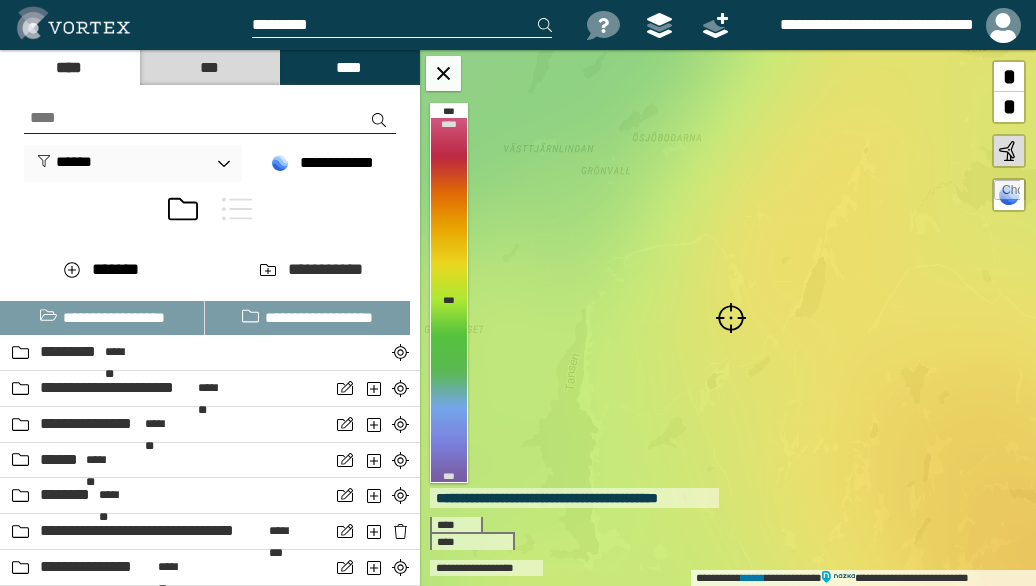 click at bounding box center (731, 318) 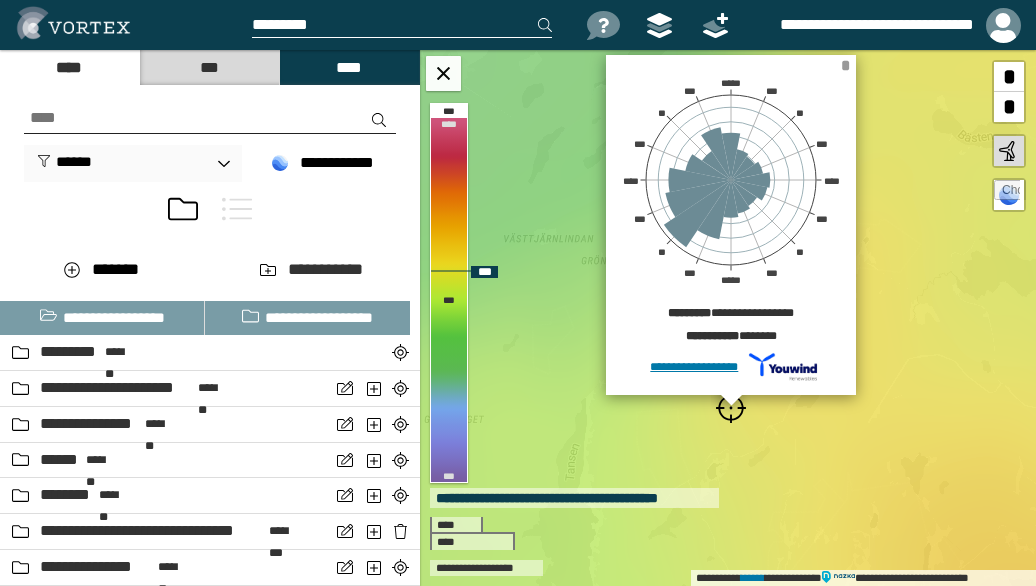 click on "*" at bounding box center [845, 65] 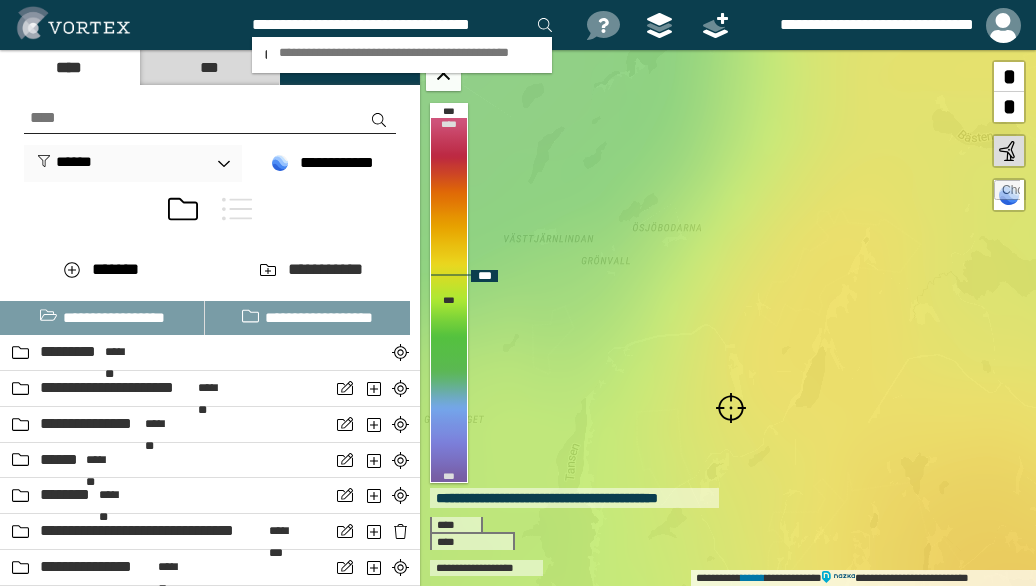 scroll, scrollTop: 0, scrollLeft: 5, axis: horizontal 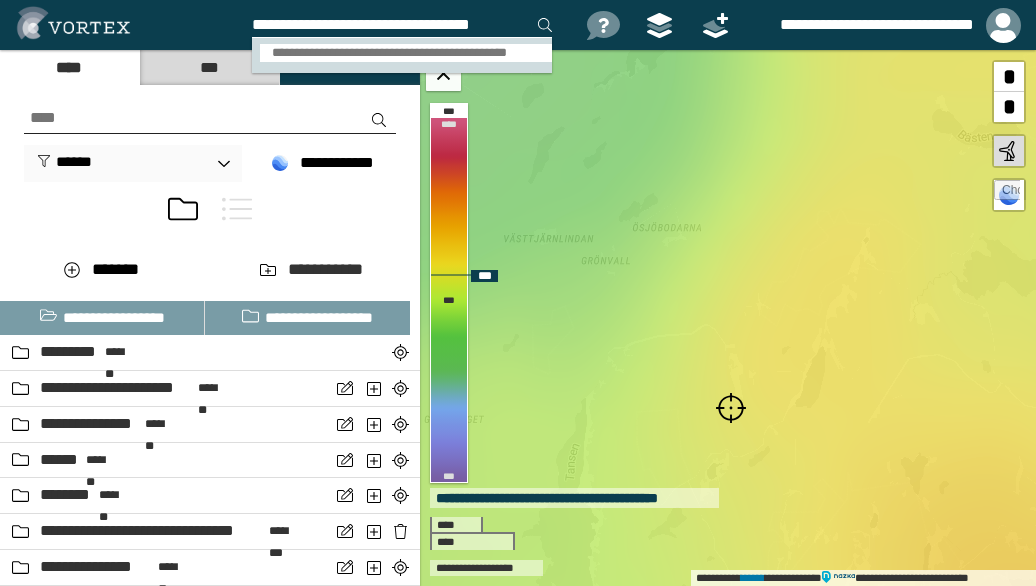 type on "**********" 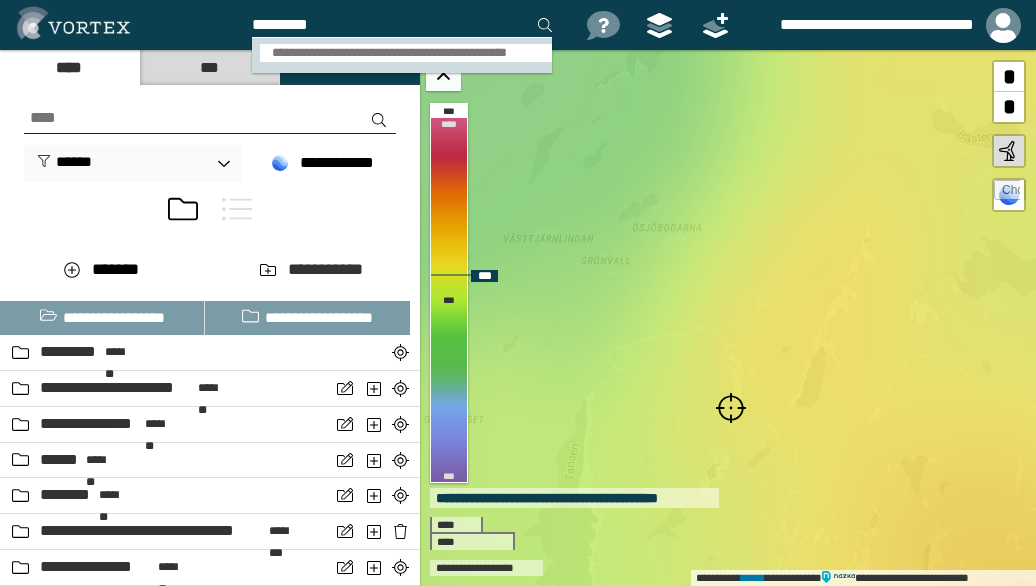 scroll, scrollTop: 0, scrollLeft: 0, axis: both 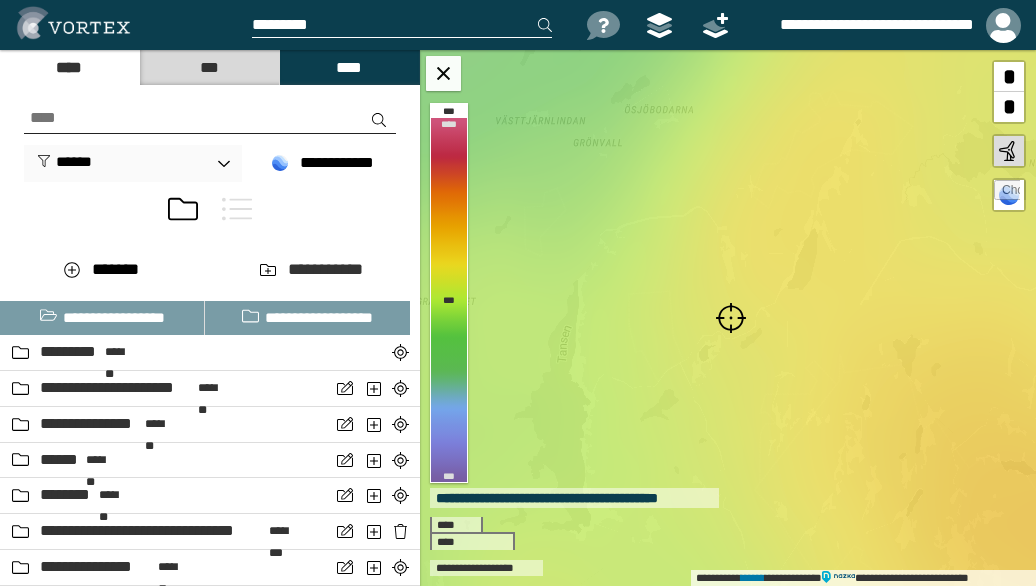 click at bounding box center [731, 318] 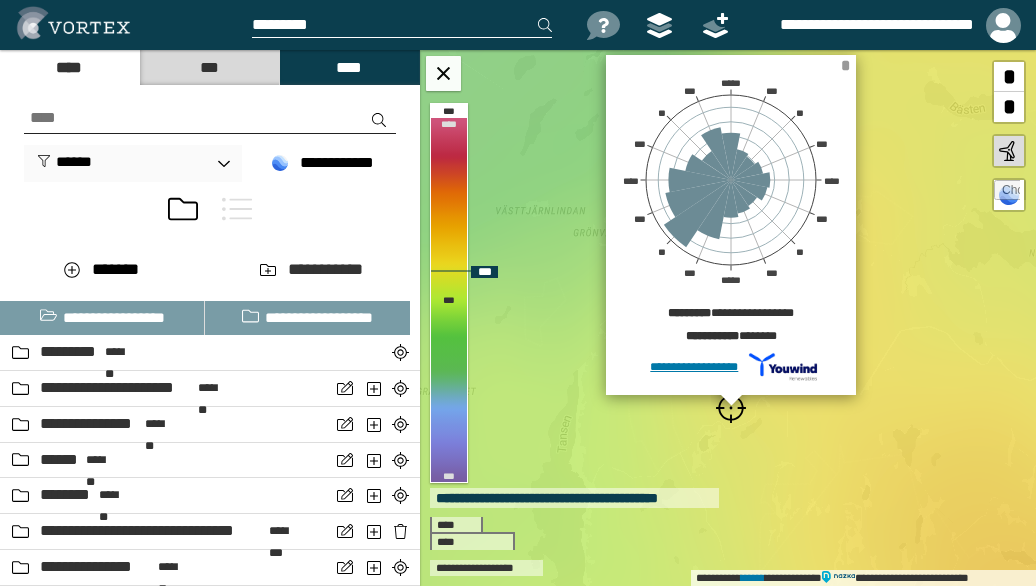 click on "*" at bounding box center (845, 65) 